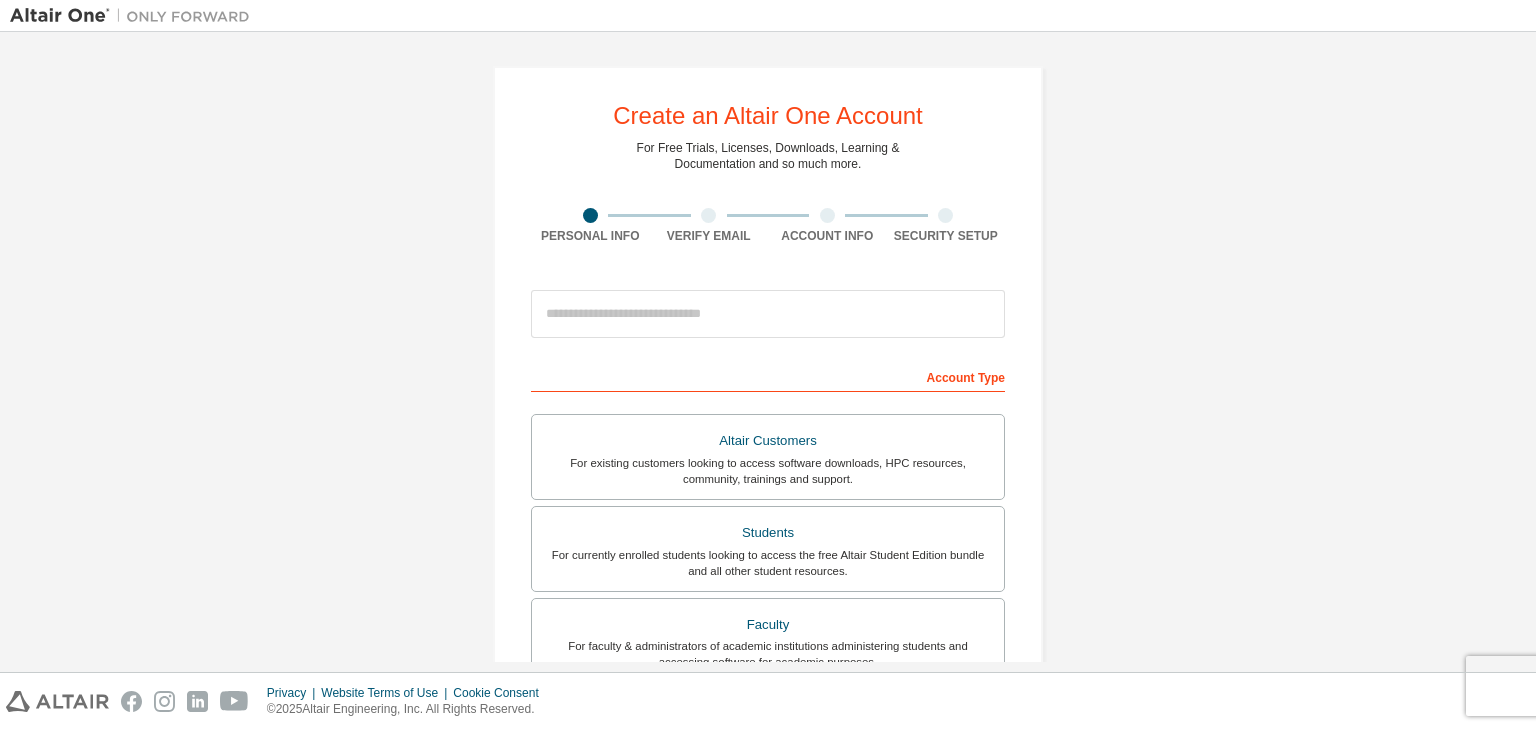 scroll, scrollTop: 0, scrollLeft: 0, axis: both 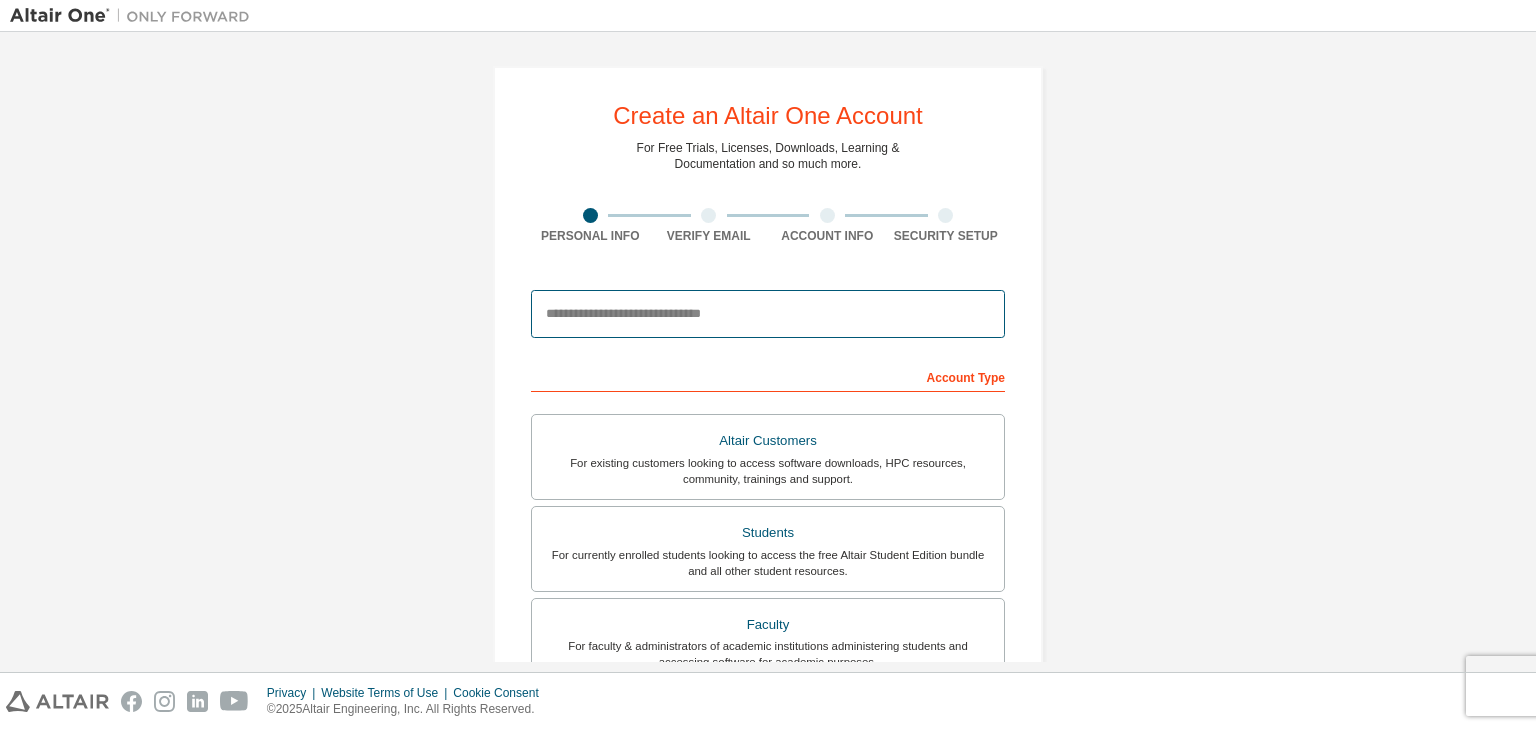 click at bounding box center [768, 314] 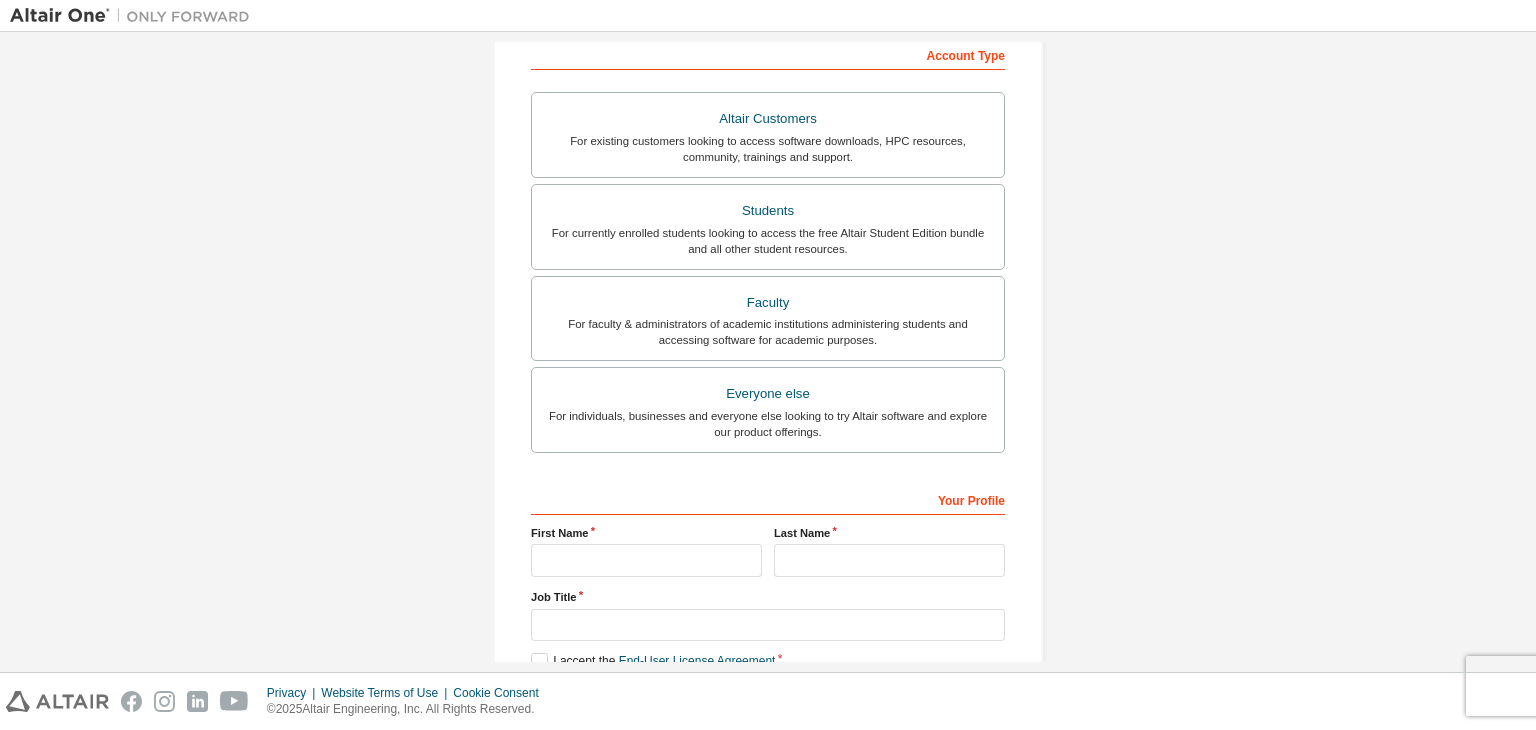 scroll, scrollTop: 324, scrollLeft: 0, axis: vertical 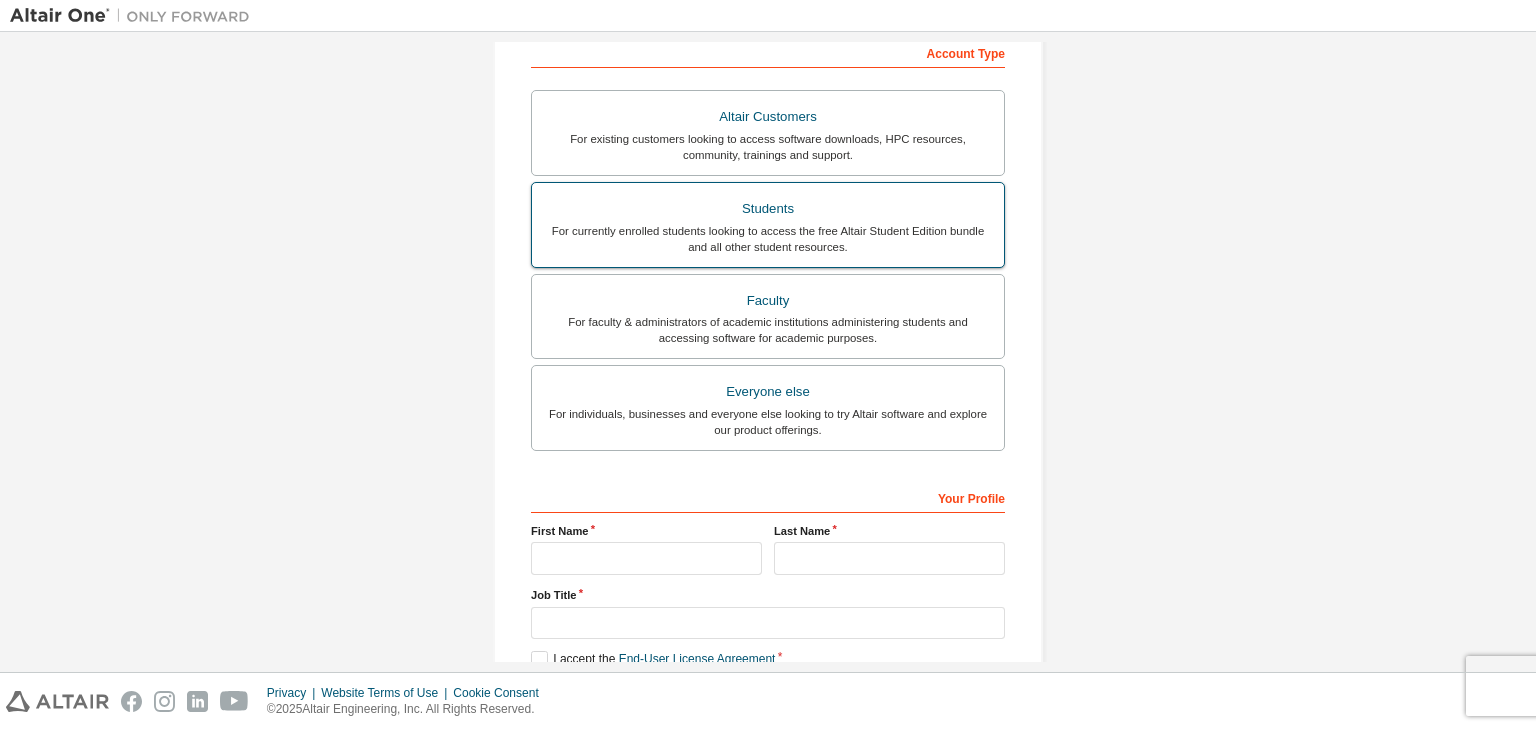 click on "For currently enrolled students looking to access the free Altair Student Edition bundle and all other student resources." at bounding box center [768, 239] 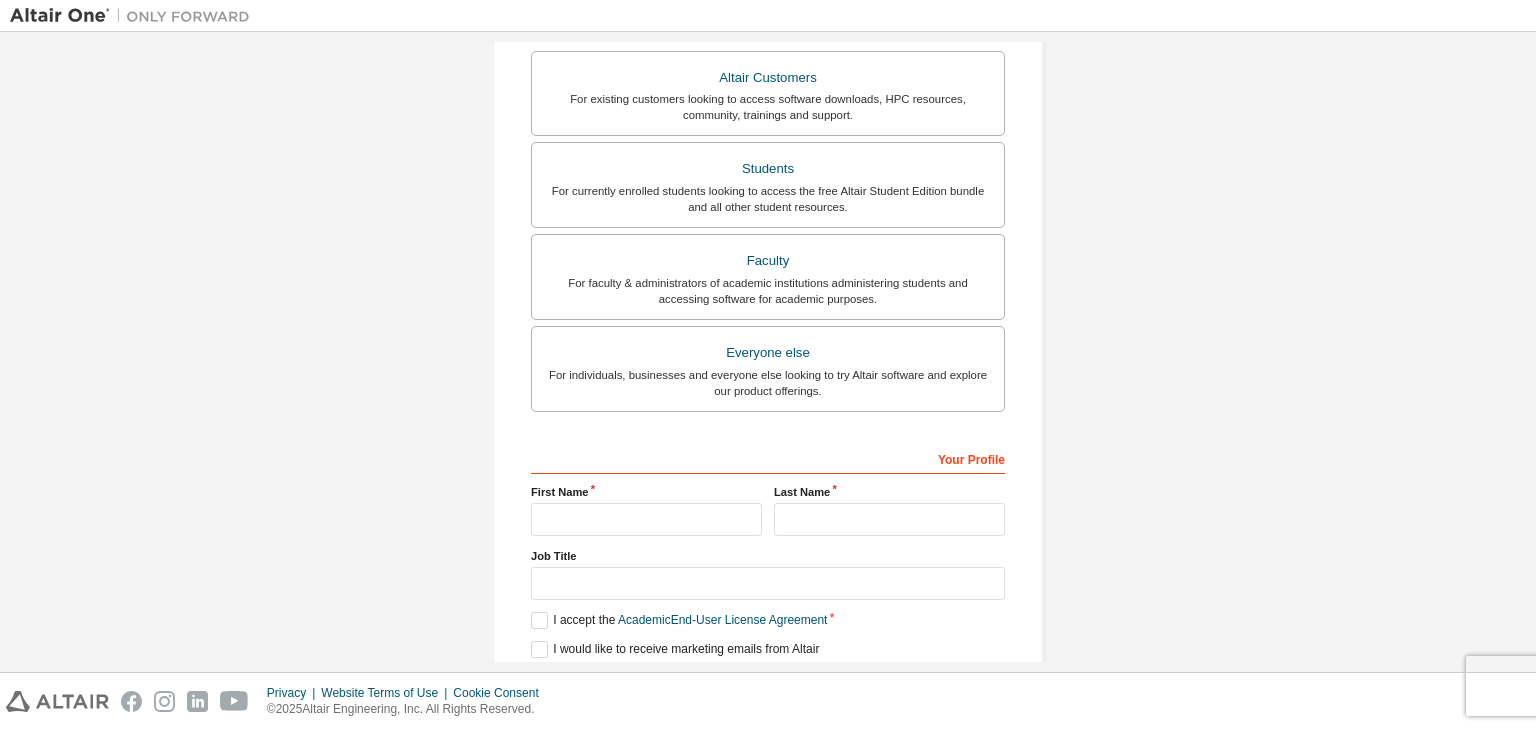 scroll, scrollTop: 428, scrollLeft: 0, axis: vertical 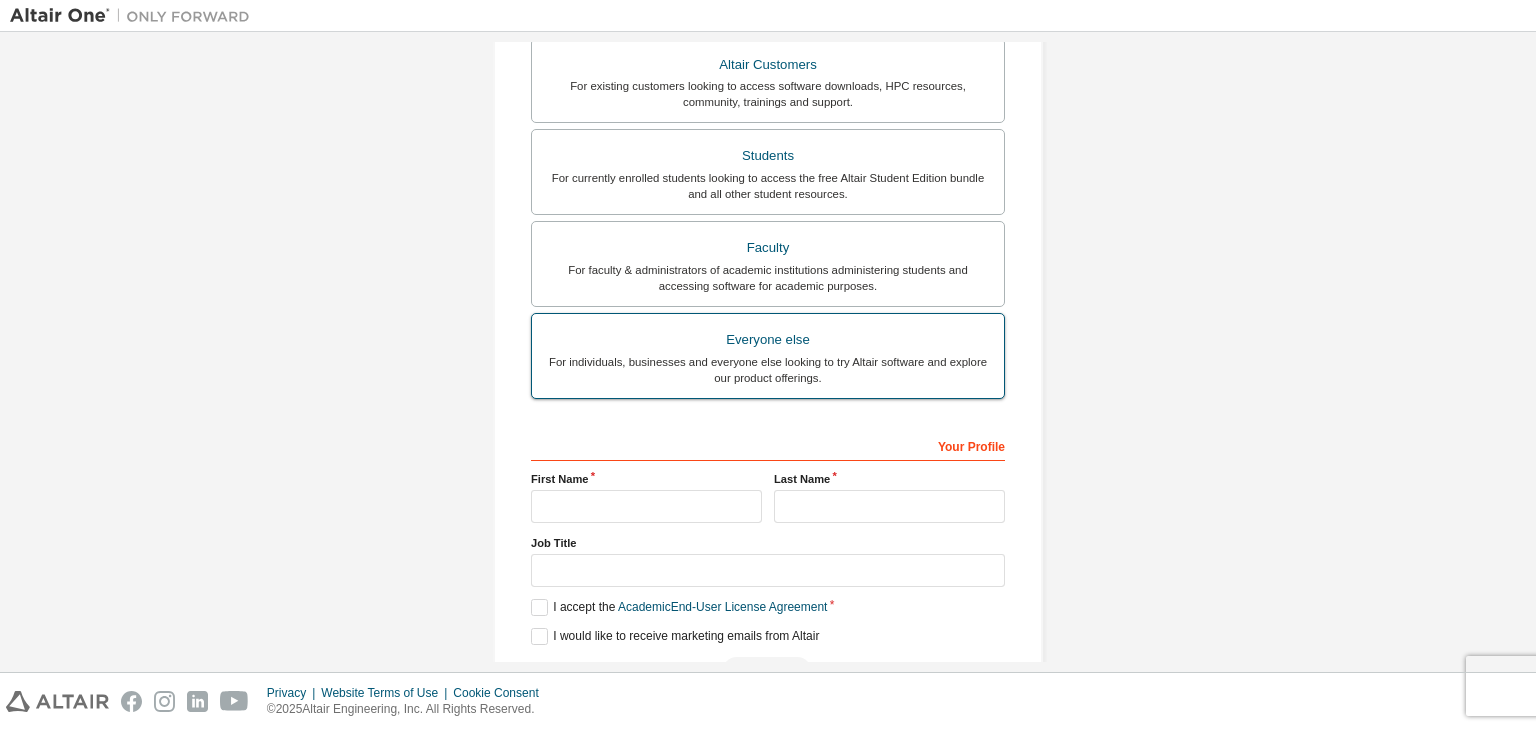click on "Everyone else" at bounding box center [768, 340] 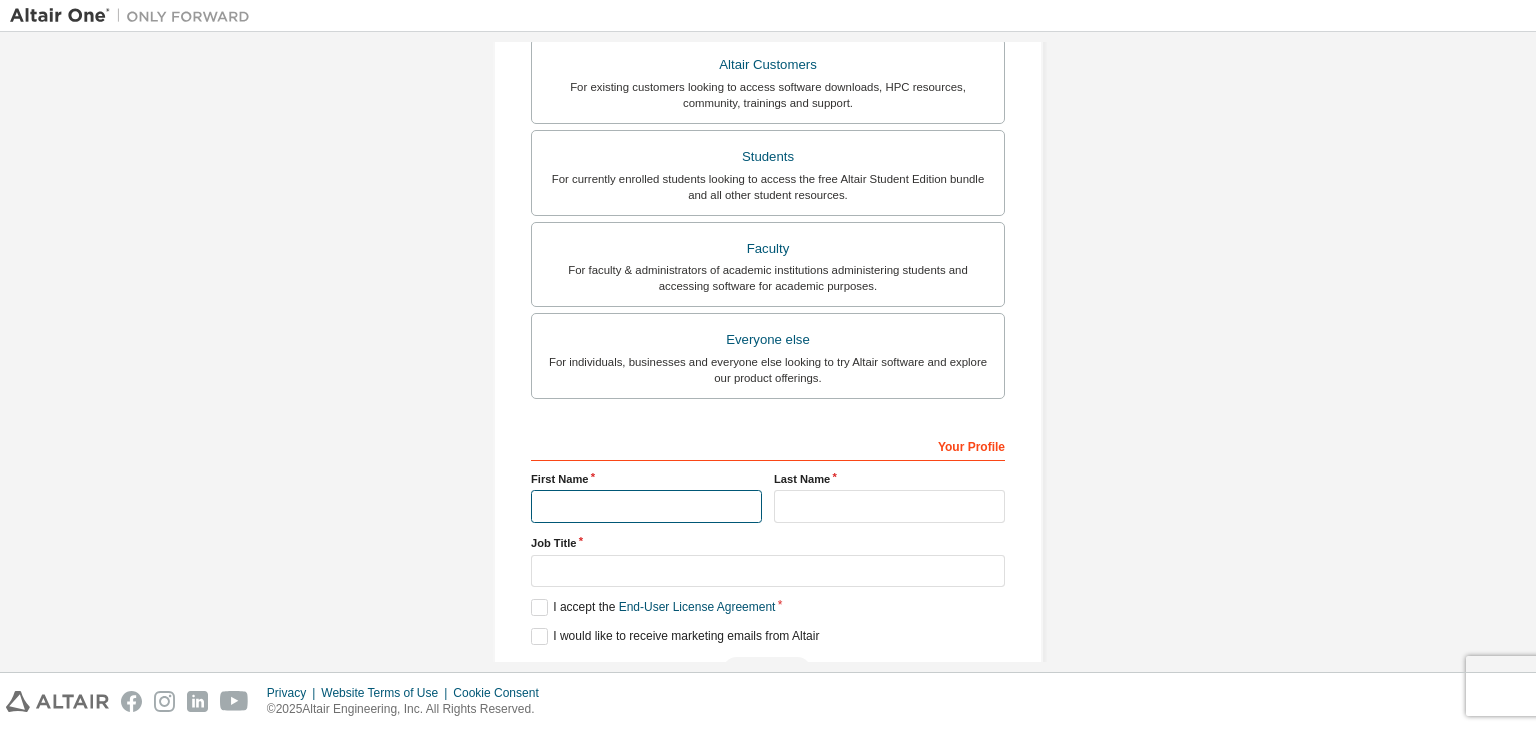 click at bounding box center [646, 506] 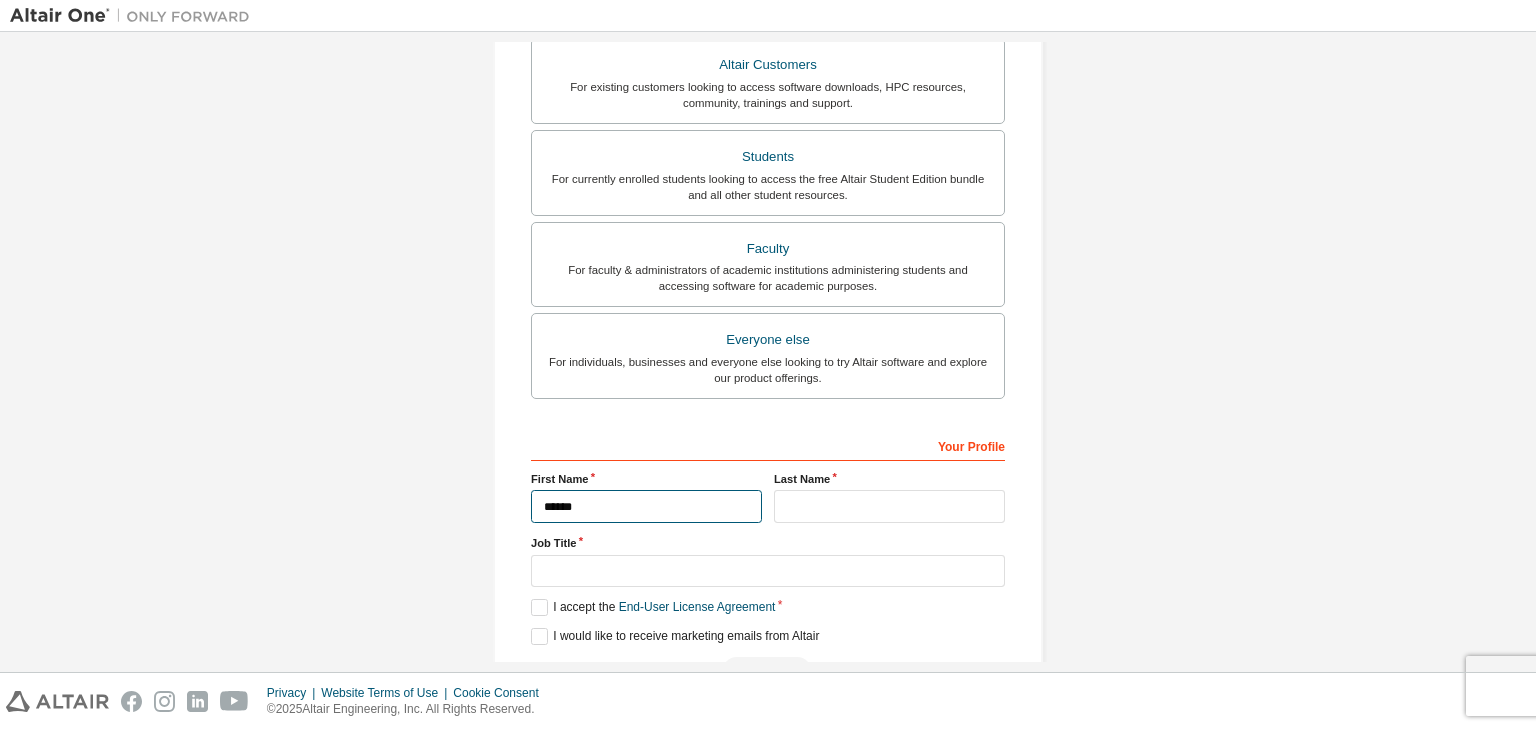 type on "*****" 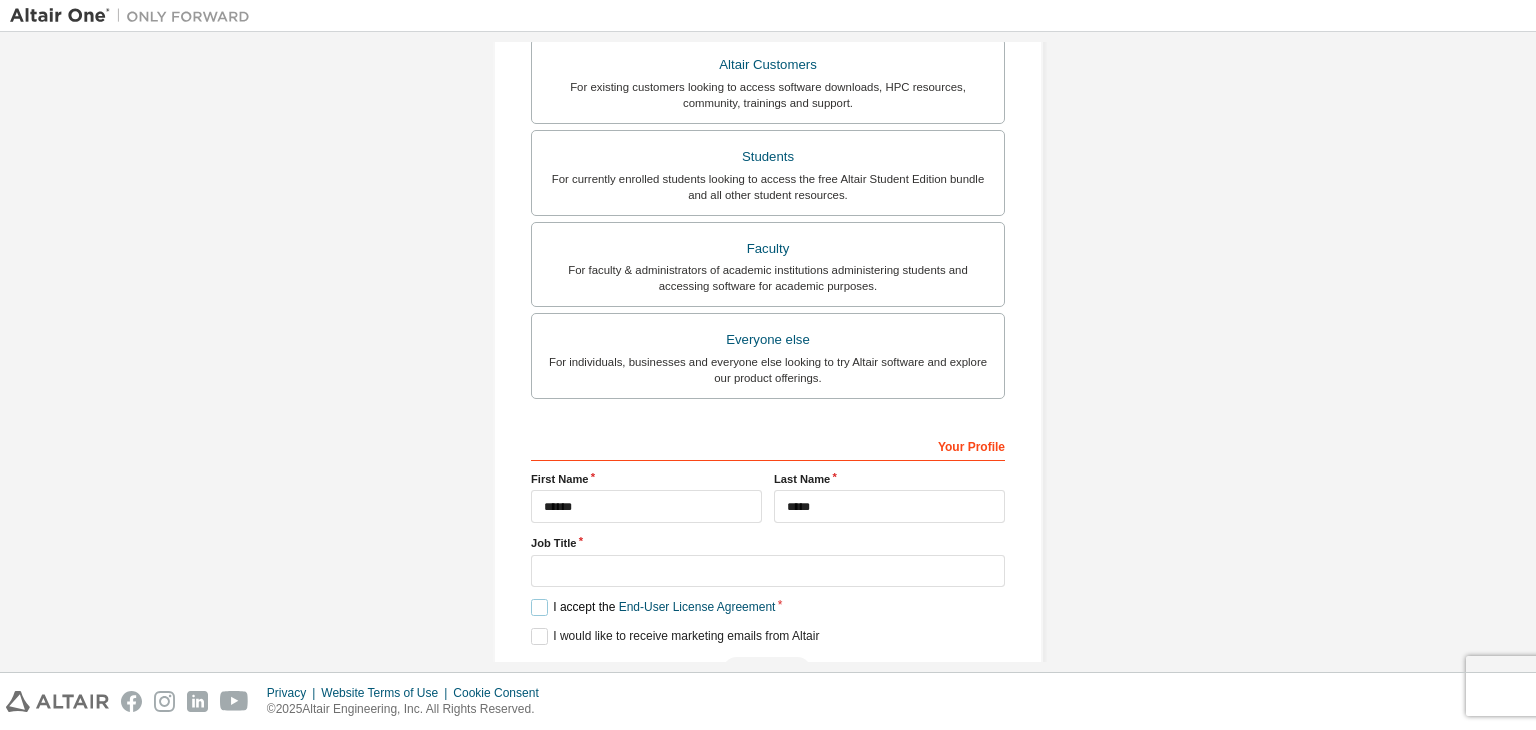 click on "I accept the    End-User License Agreement" at bounding box center [653, 607] 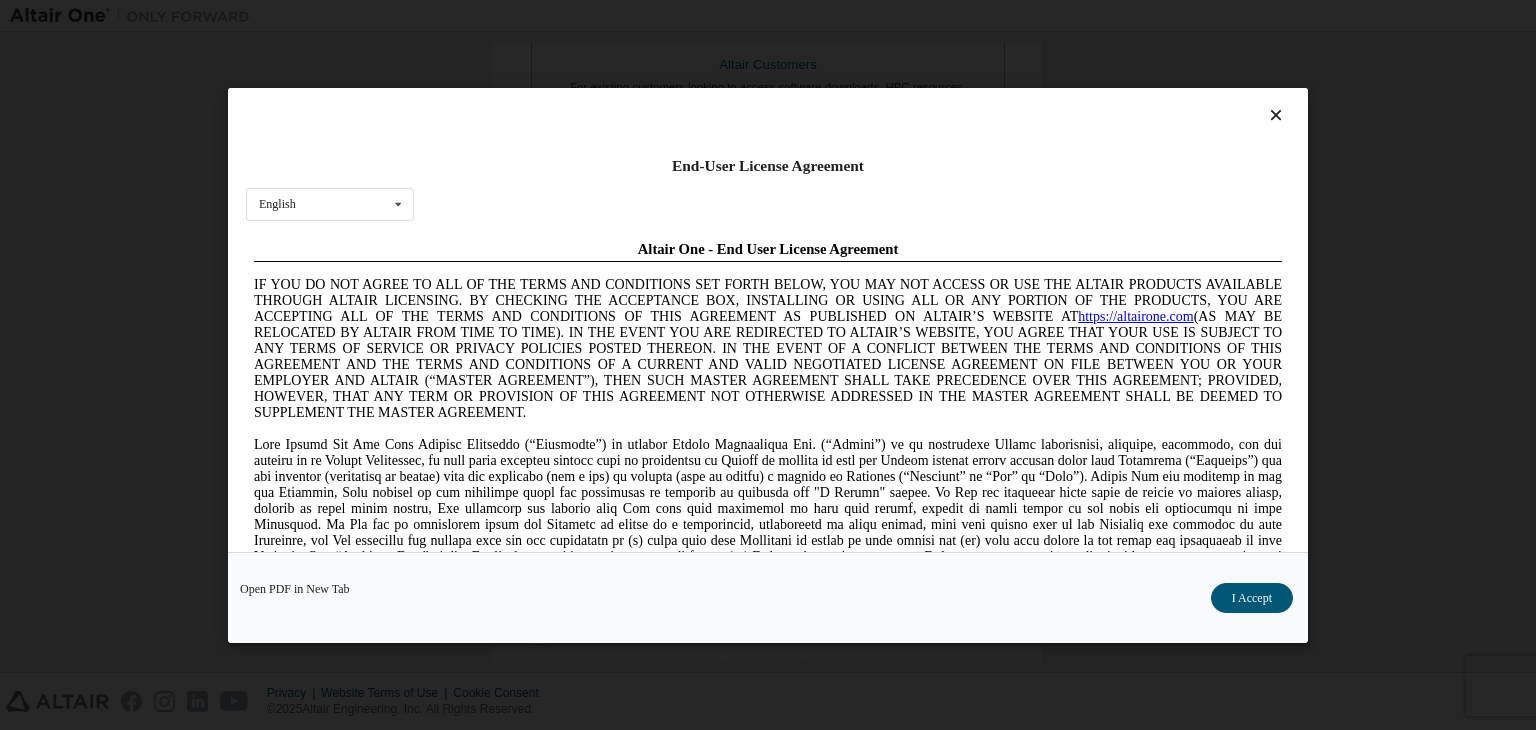 scroll, scrollTop: 0, scrollLeft: 0, axis: both 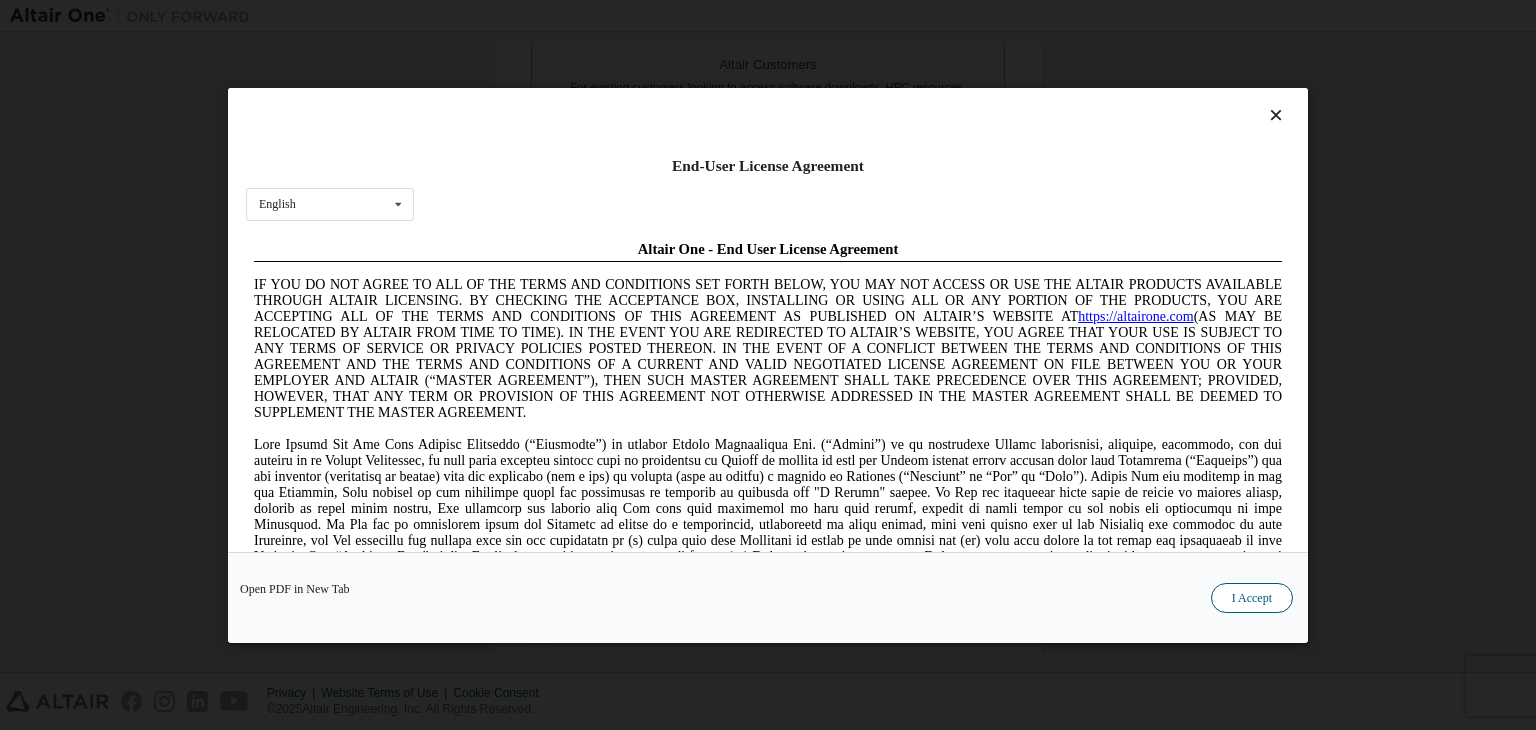click on "I Accept" at bounding box center (1252, 598) 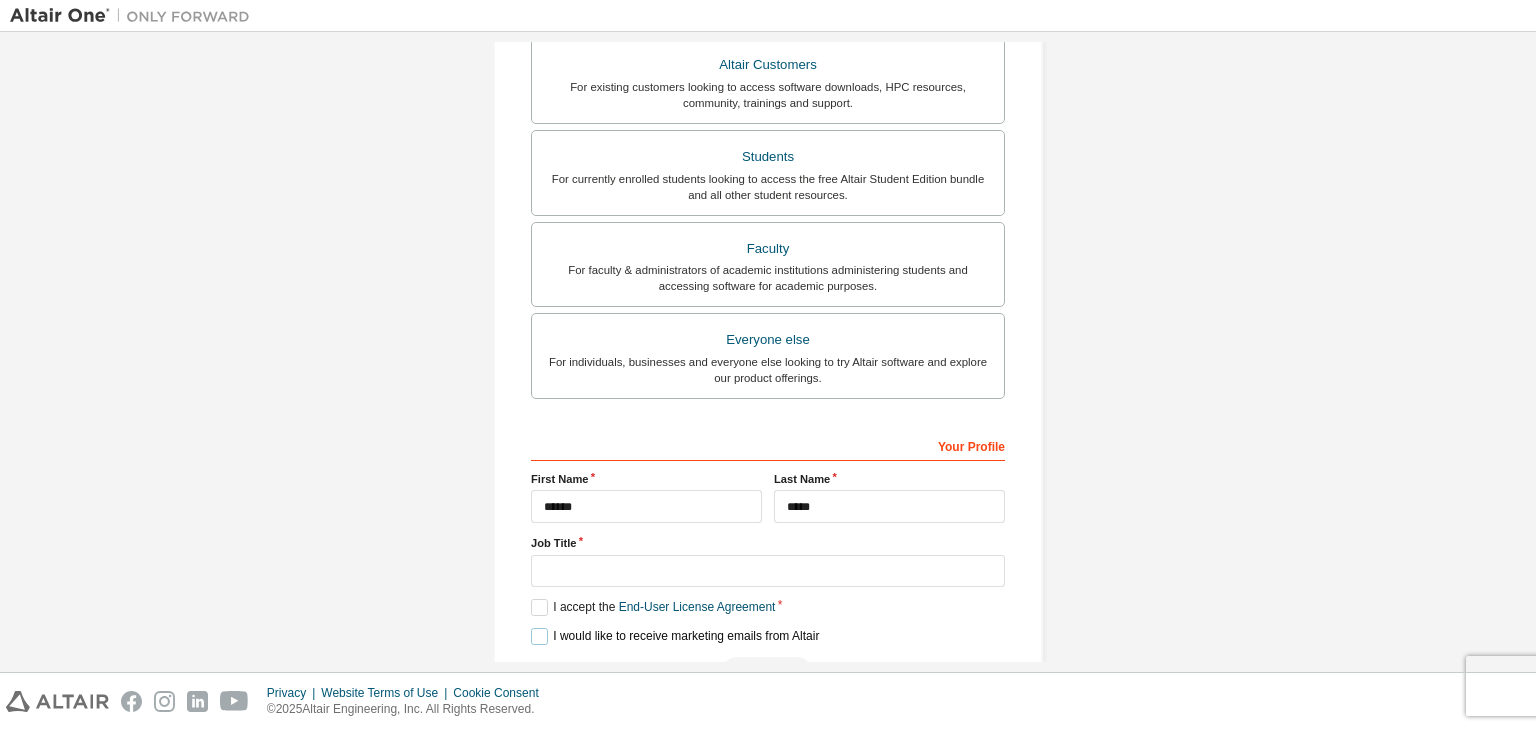 click on "I would like to receive marketing emails from Altair" at bounding box center (675, 636) 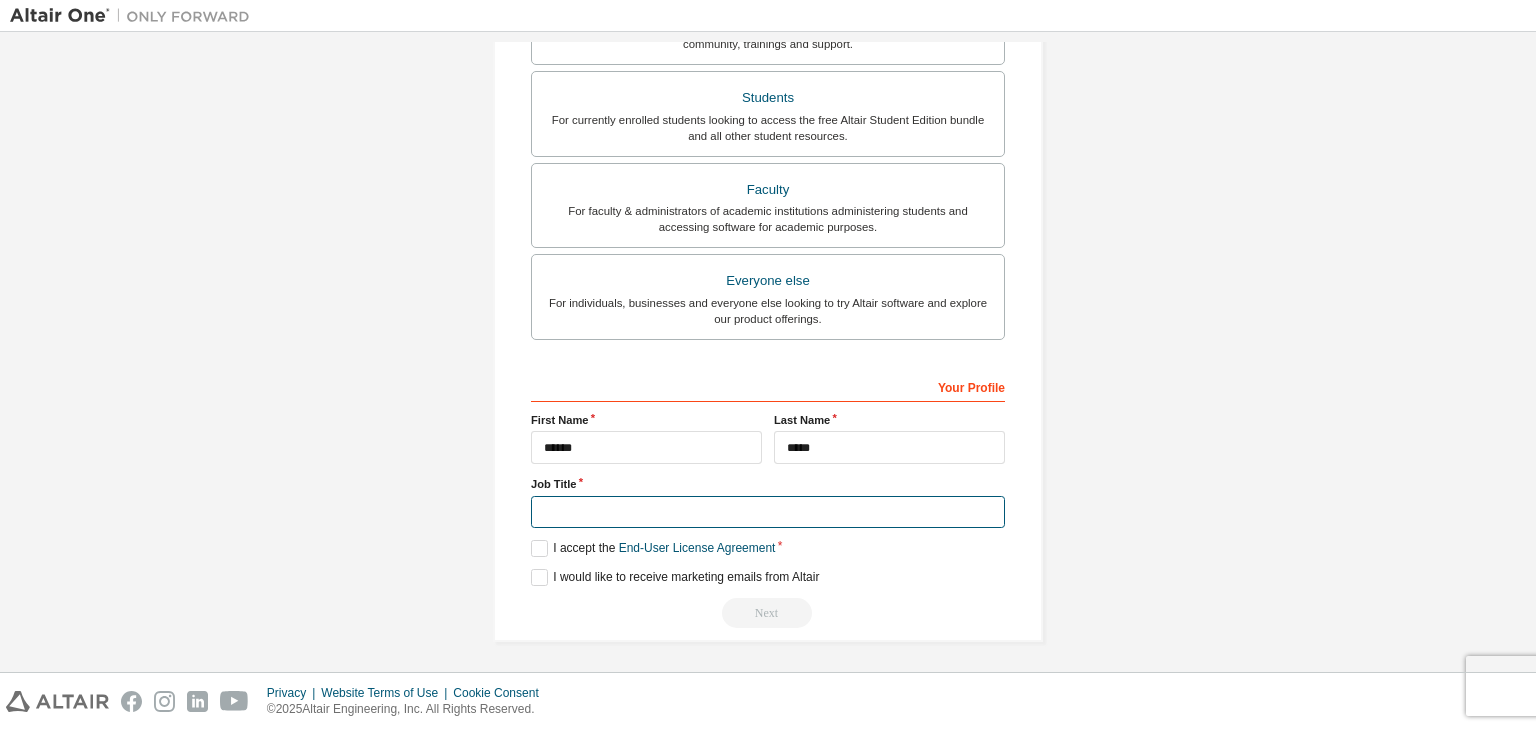 click at bounding box center (768, 512) 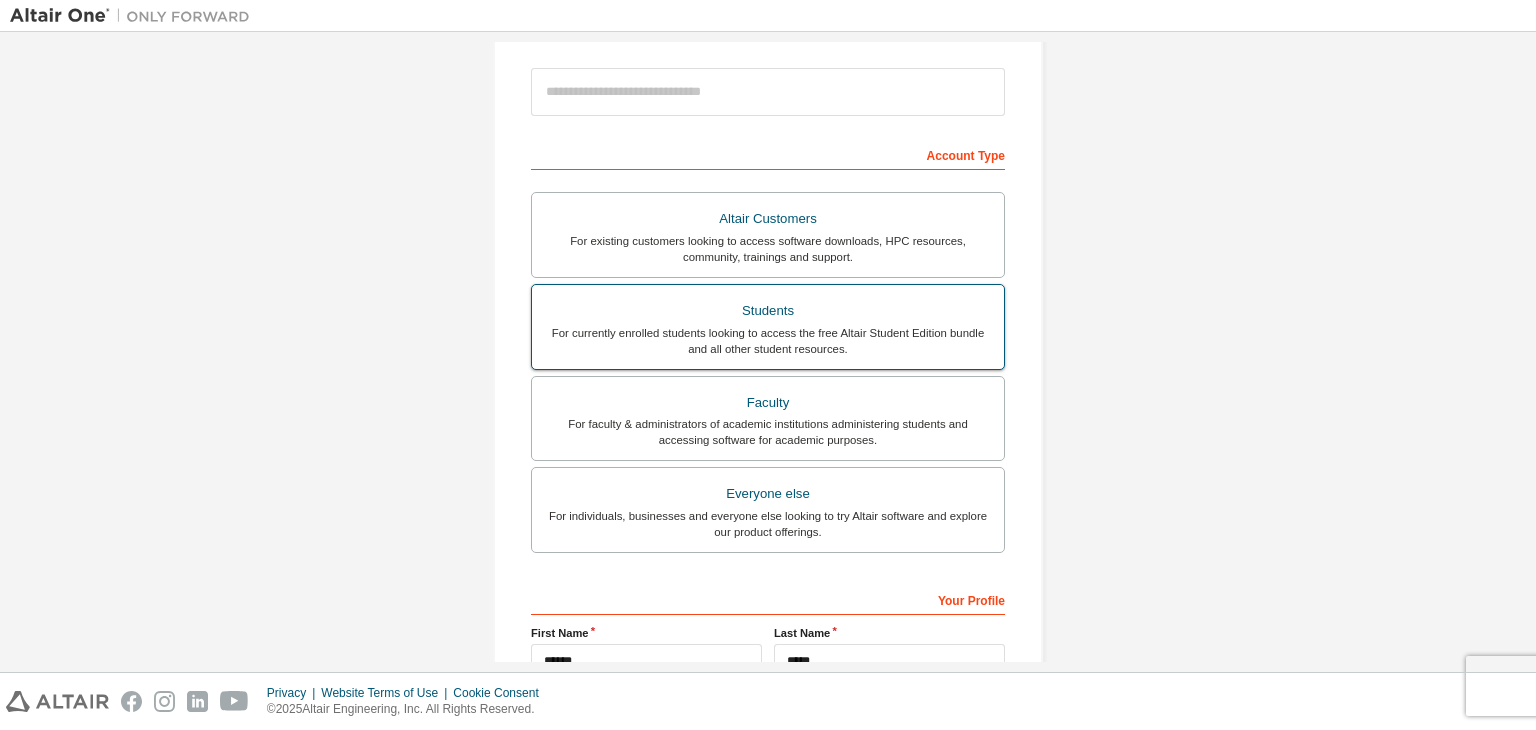 scroll, scrollTop: 221, scrollLeft: 0, axis: vertical 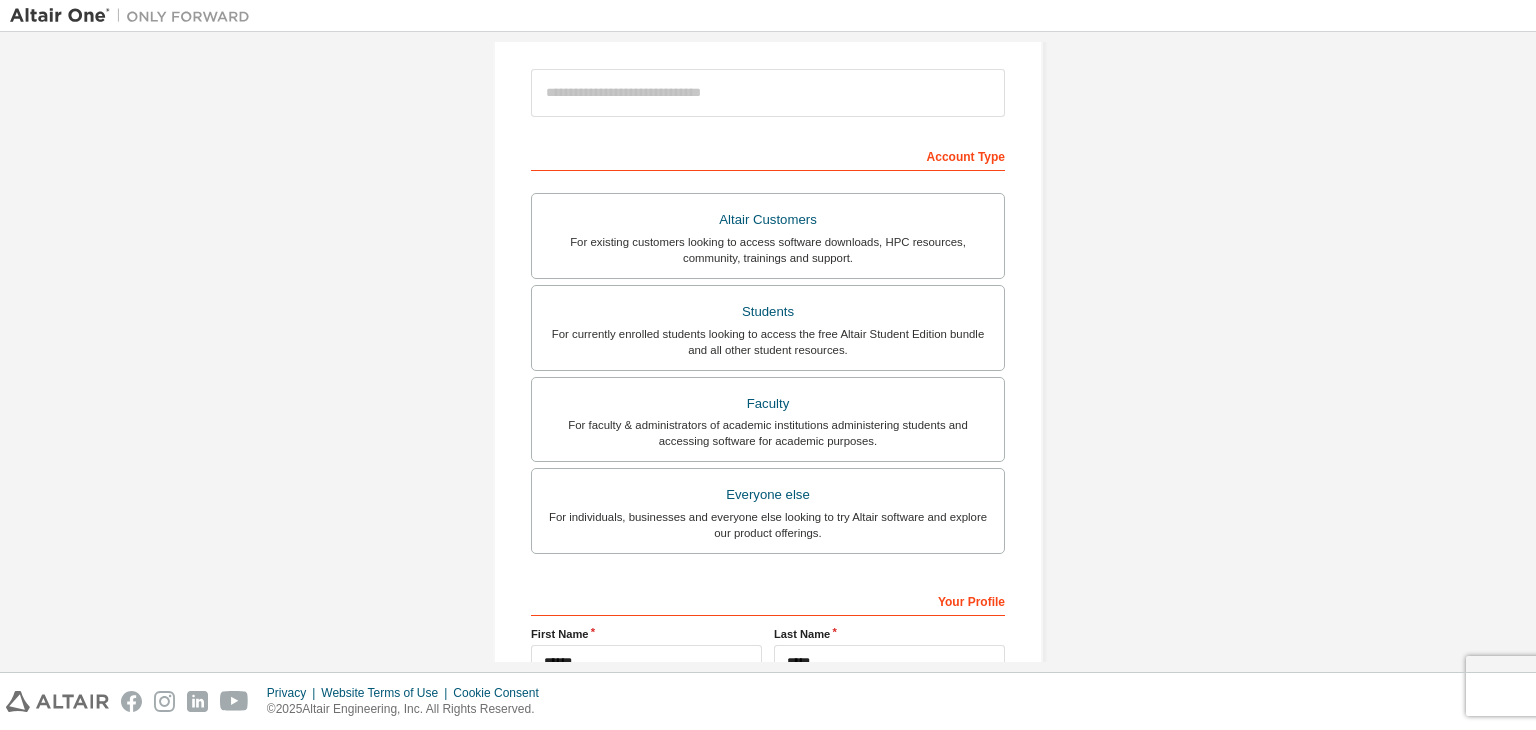 type on "*******" 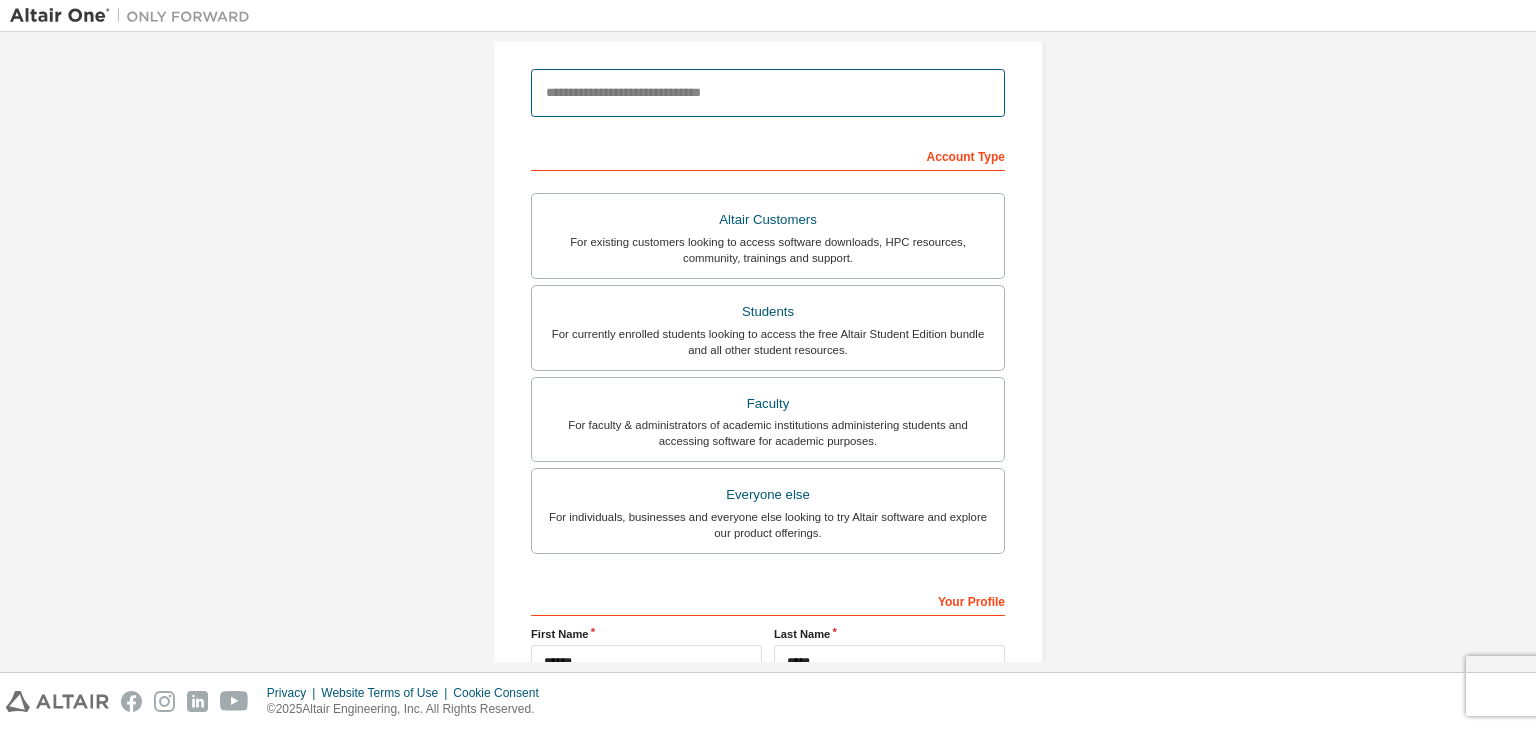 click at bounding box center (768, 93) 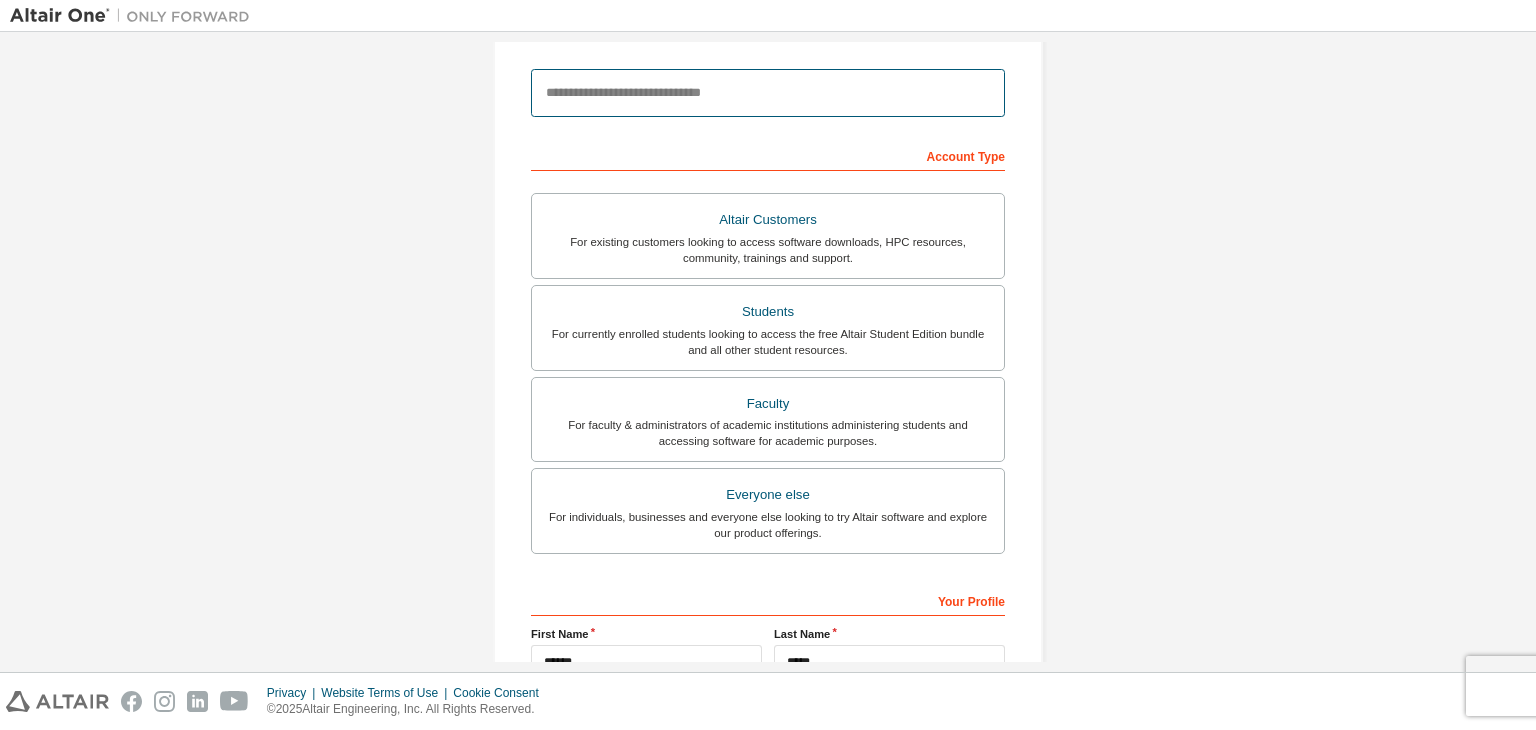 type on "**********" 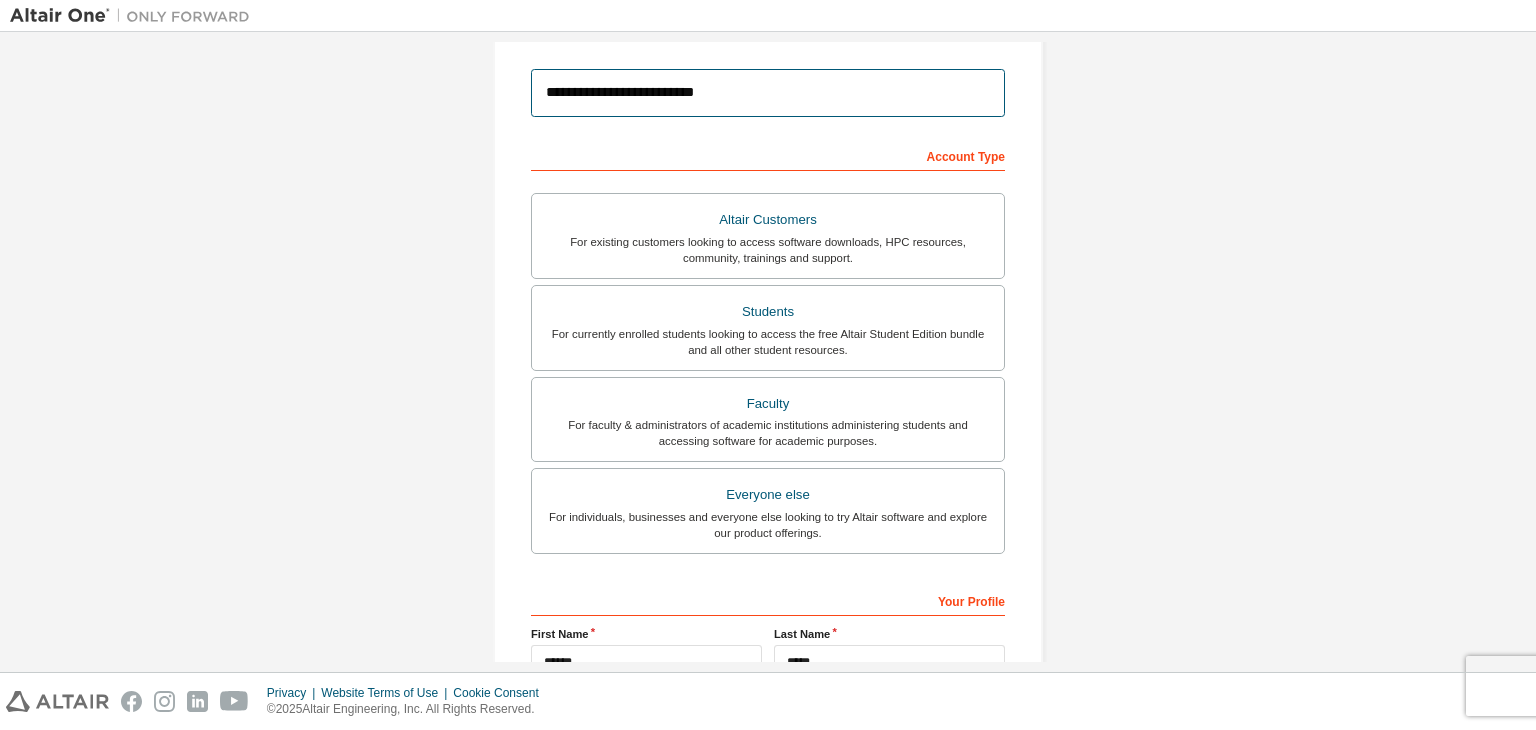 scroll, scrollTop: 435, scrollLeft: 0, axis: vertical 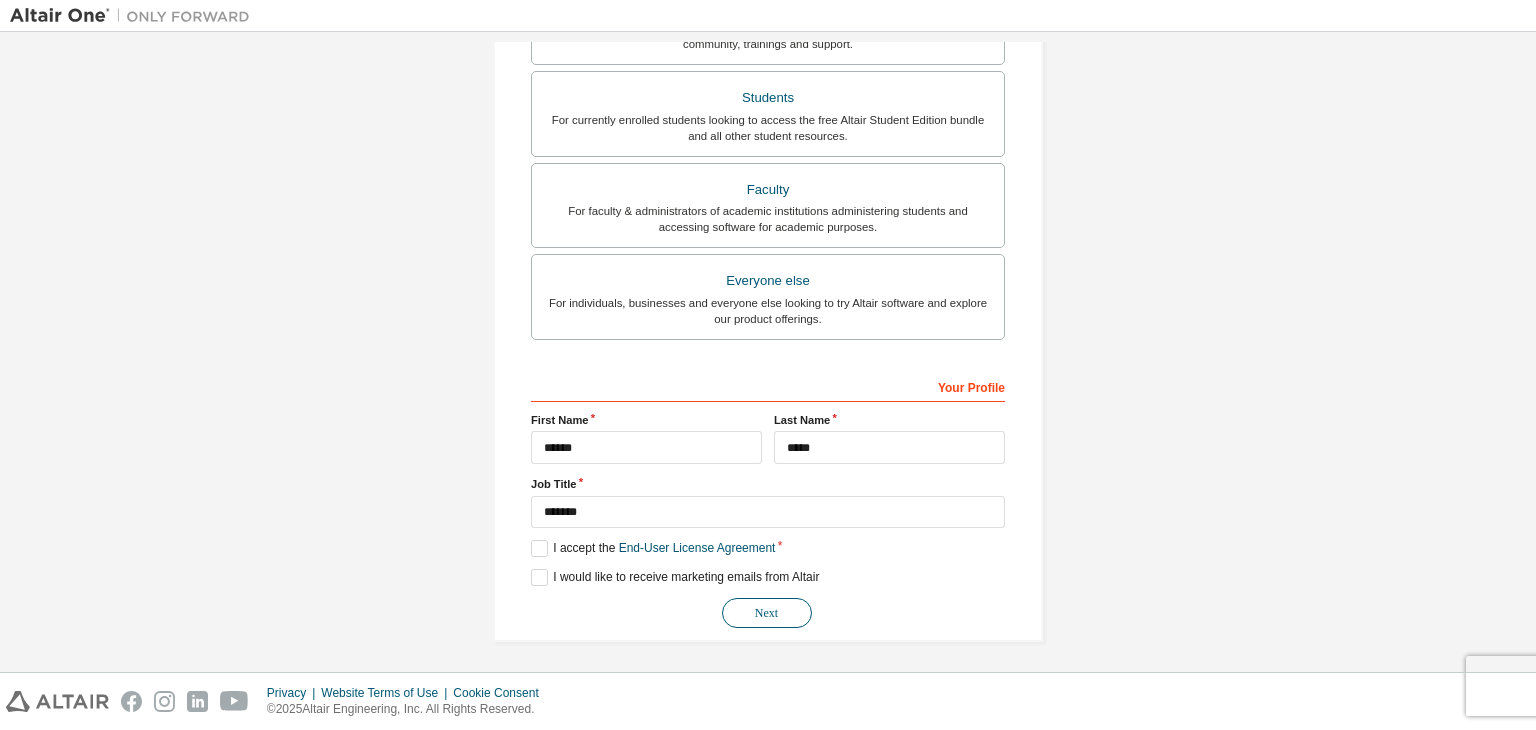 click on "Next" at bounding box center (767, 613) 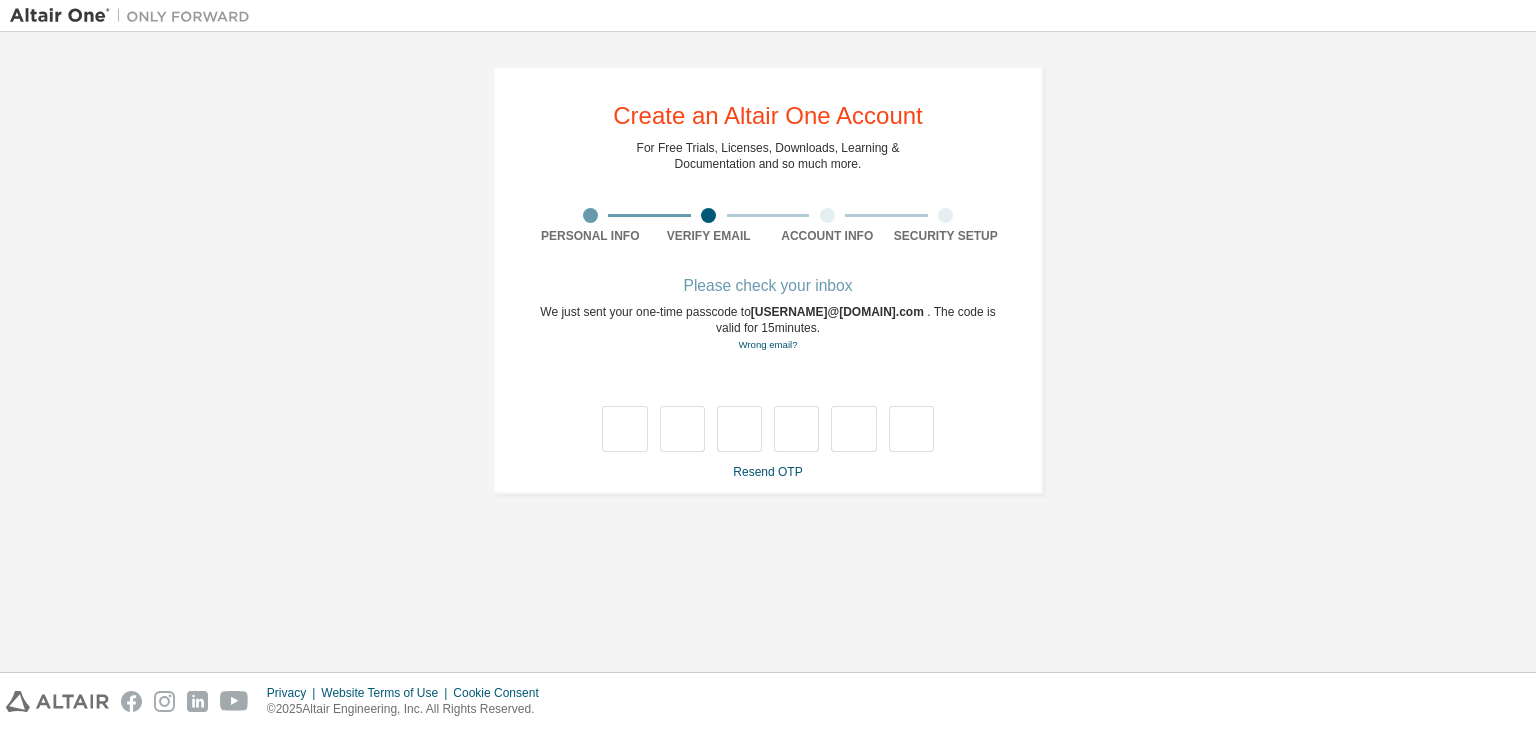 scroll, scrollTop: 0, scrollLeft: 0, axis: both 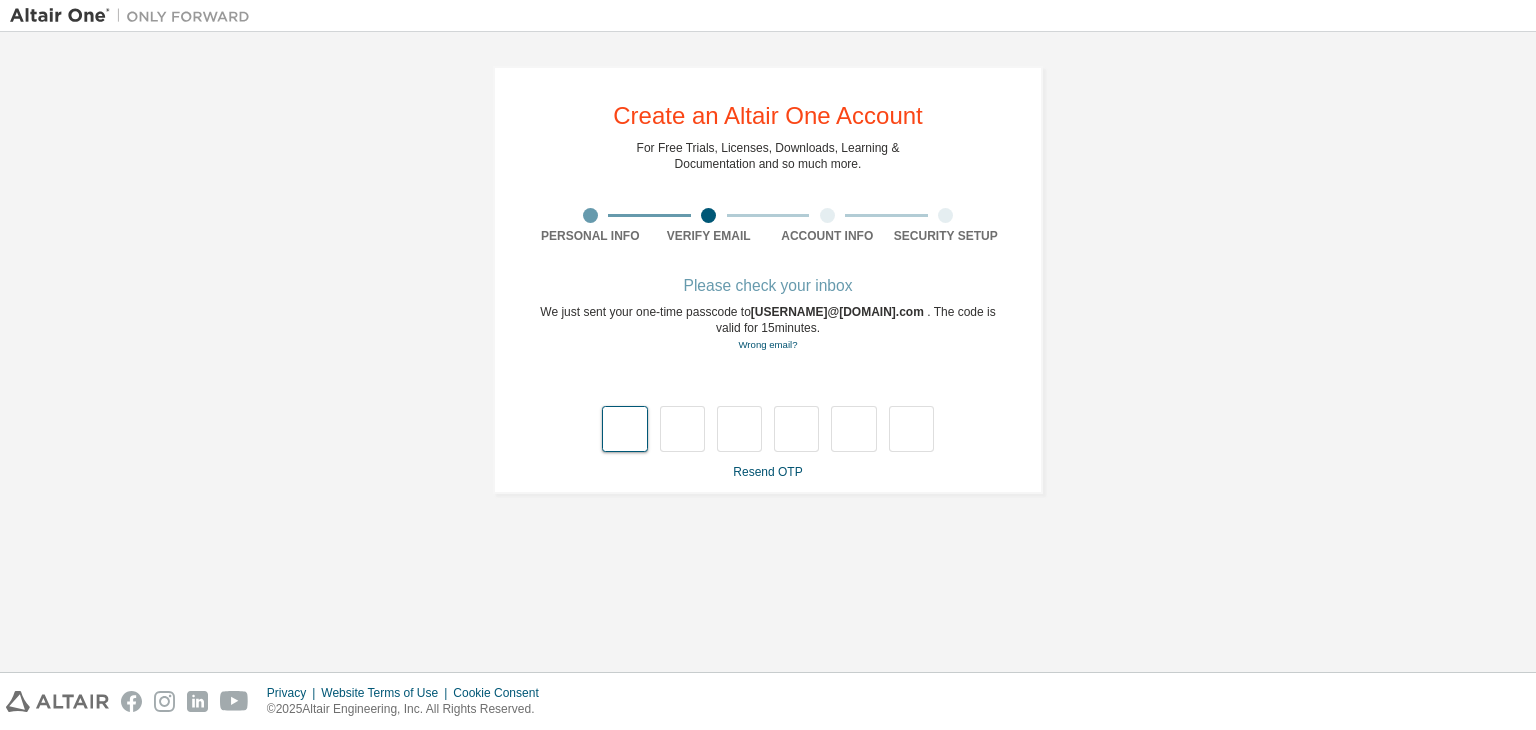 type on "*" 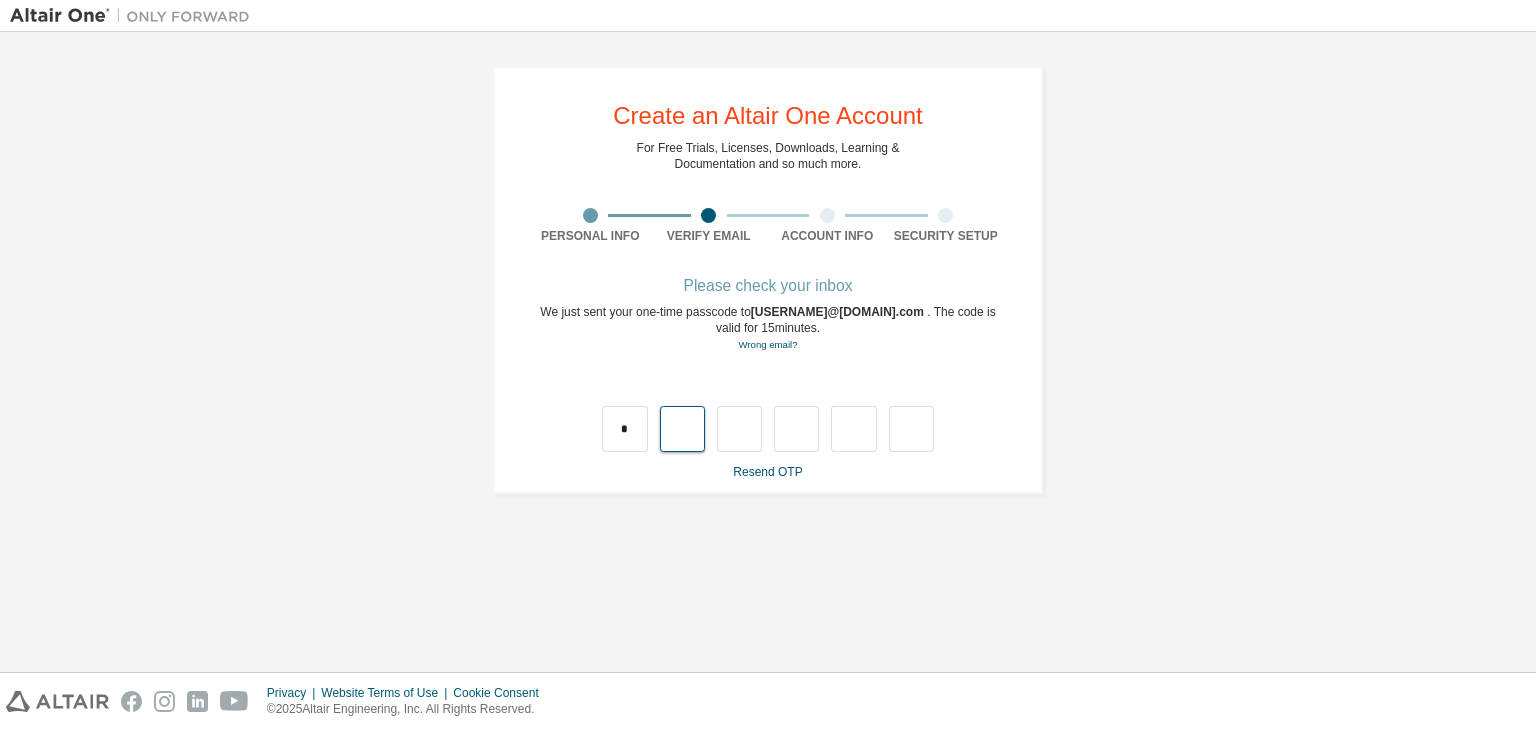 type on "*" 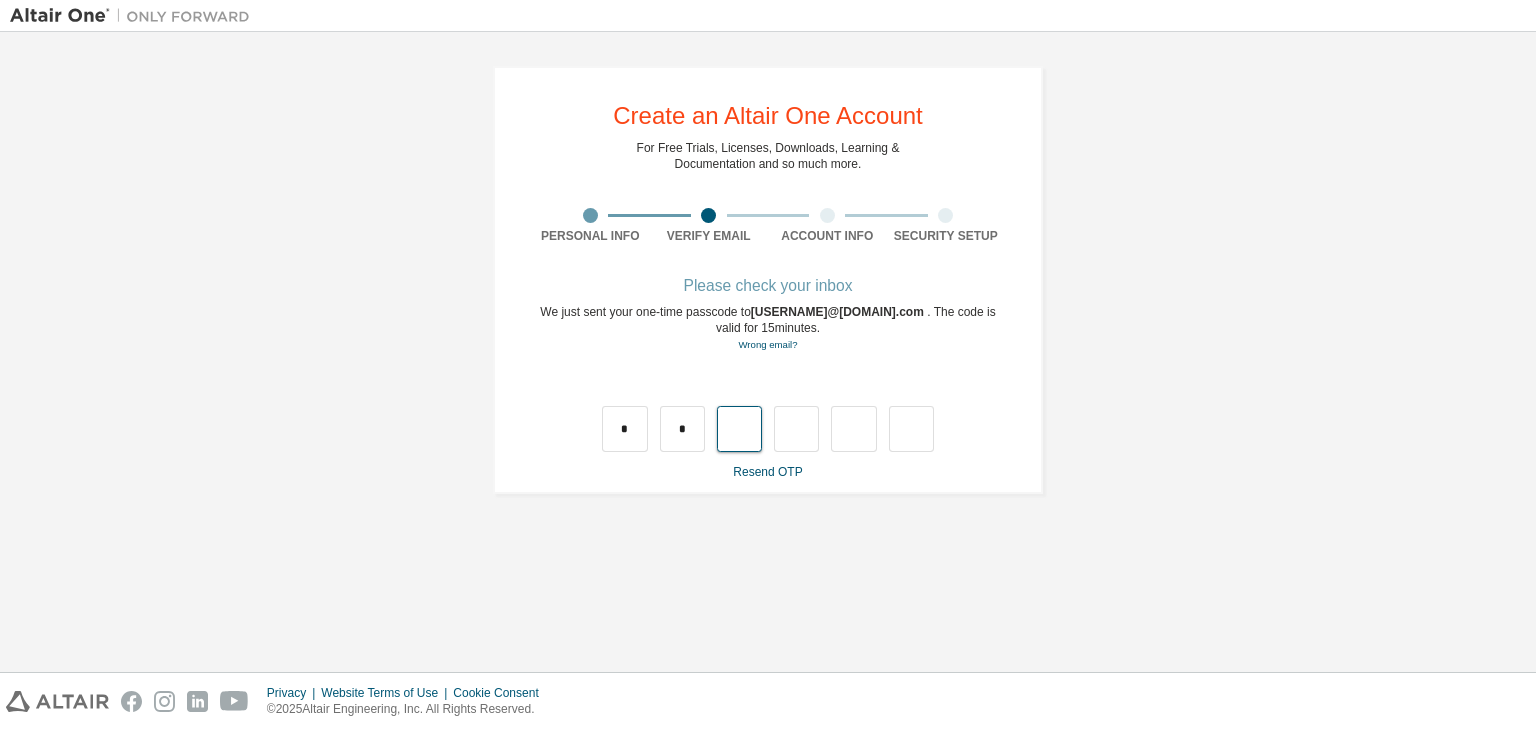 type on "*" 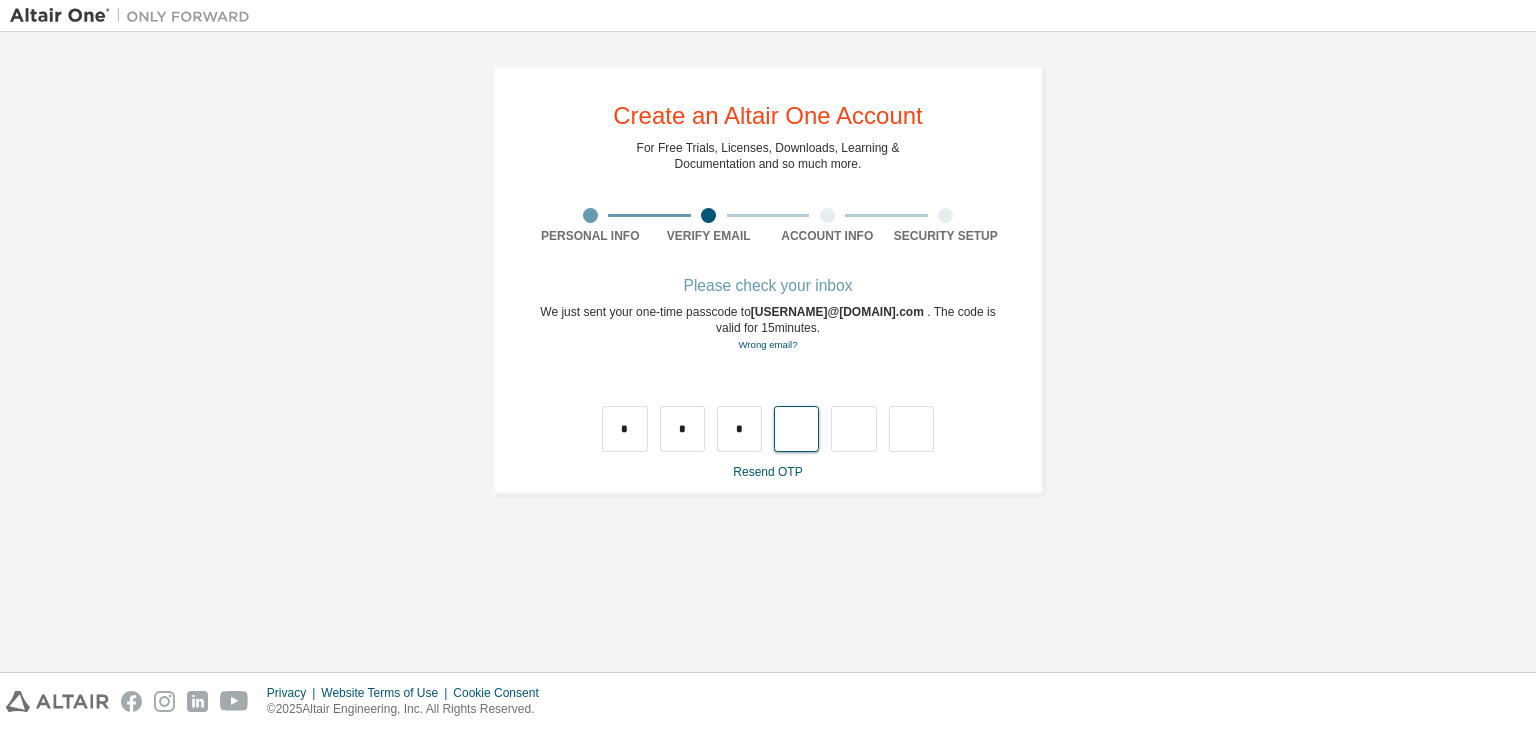 type on "*" 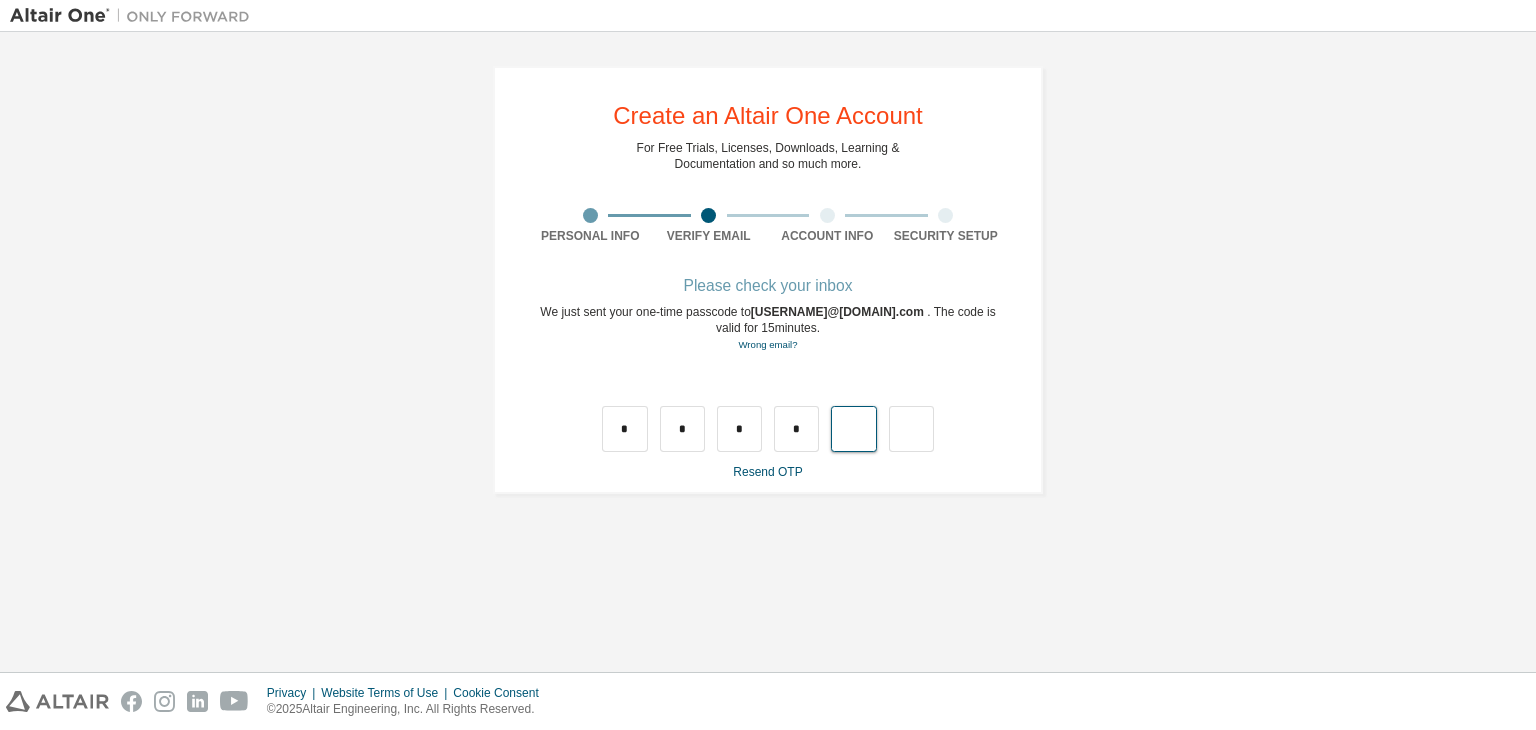 type on "*" 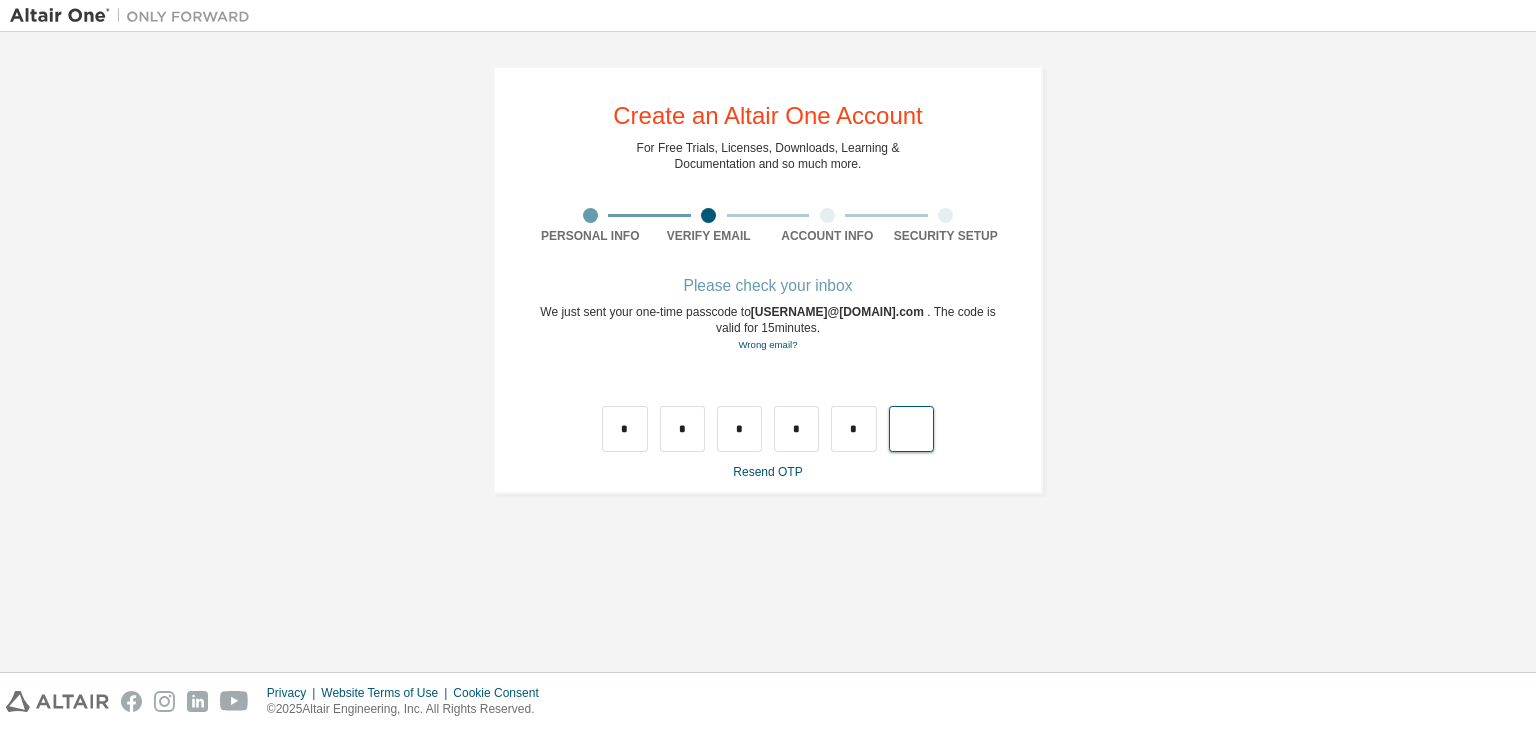 type on "*" 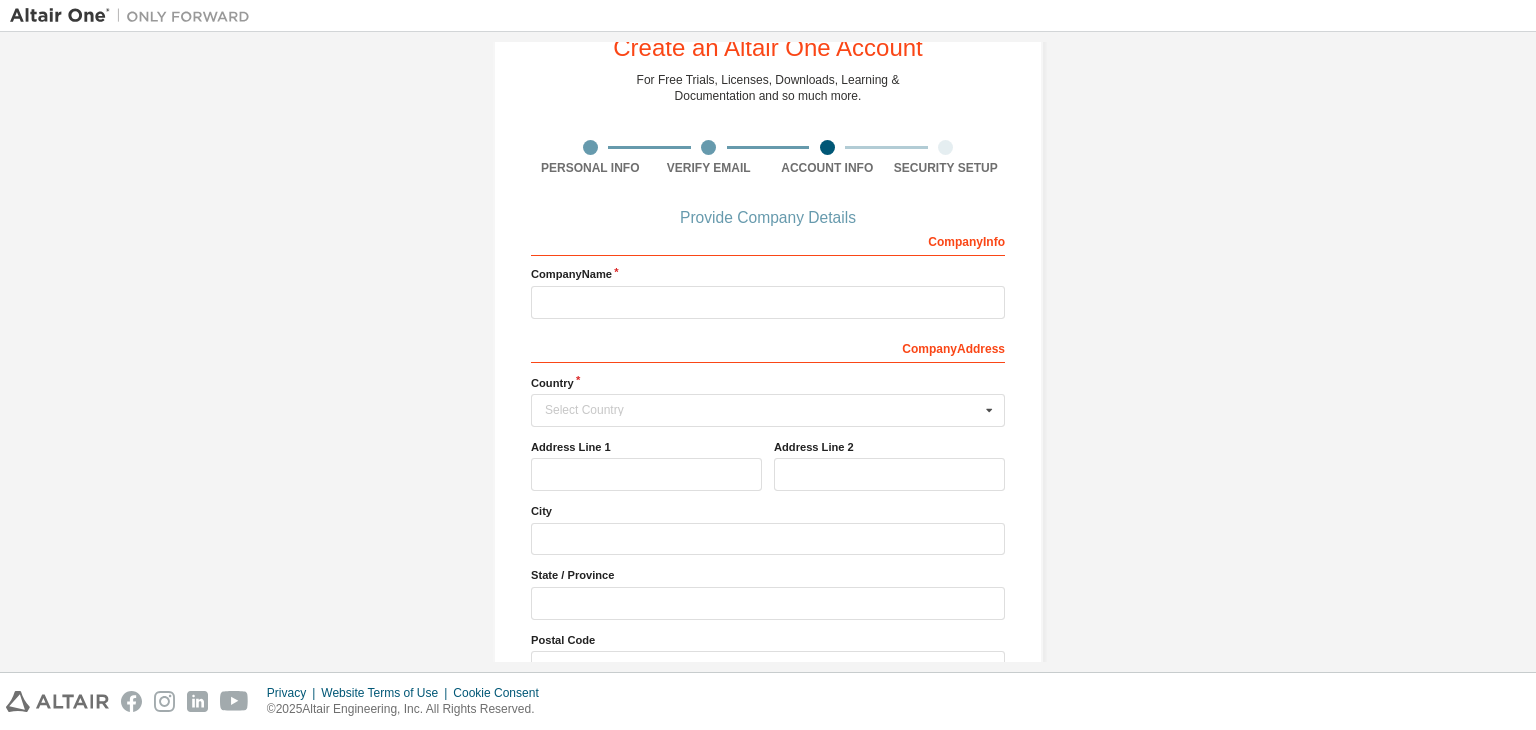 scroll, scrollTop: 50, scrollLeft: 0, axis: vertical 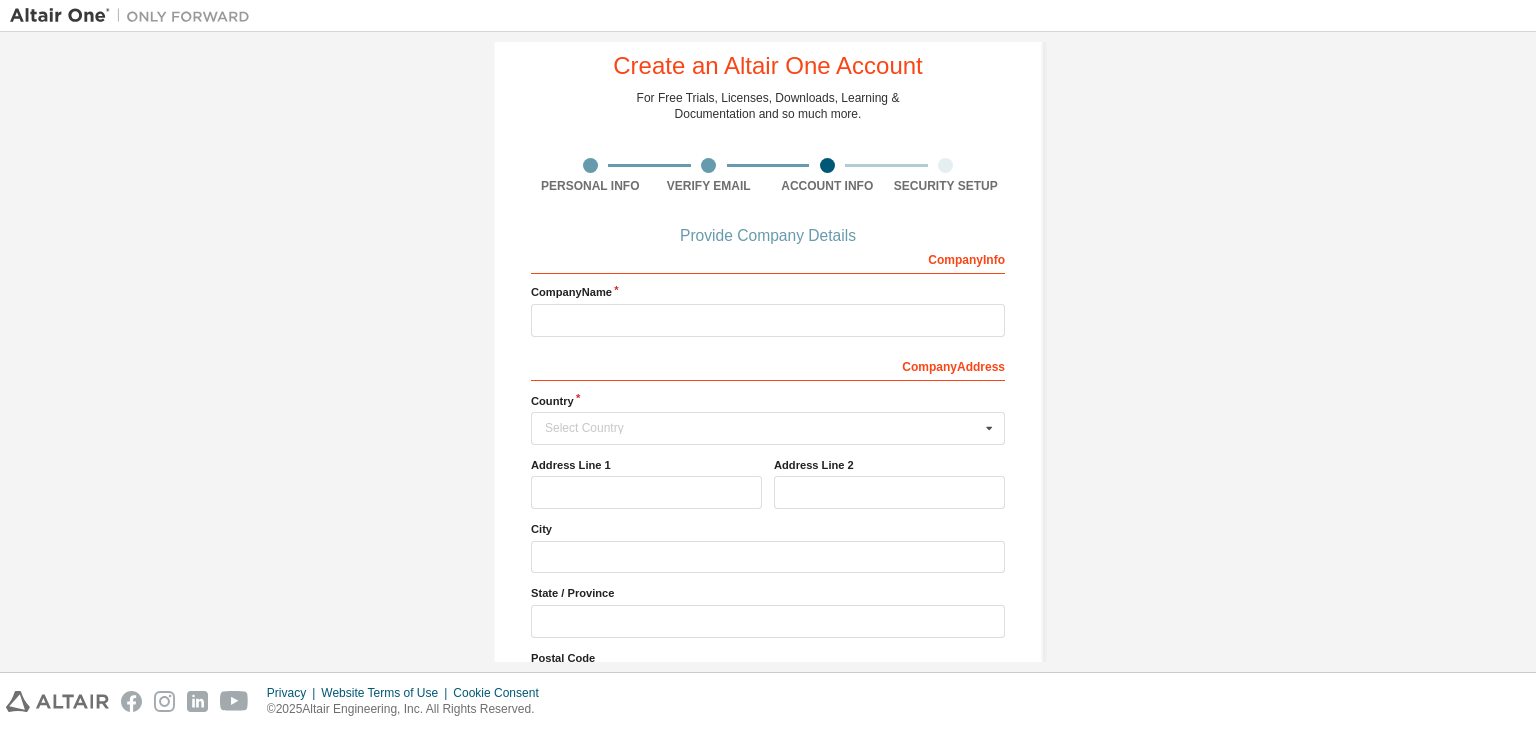 click on "Provide Company Details" at bounding box center [768, 236] 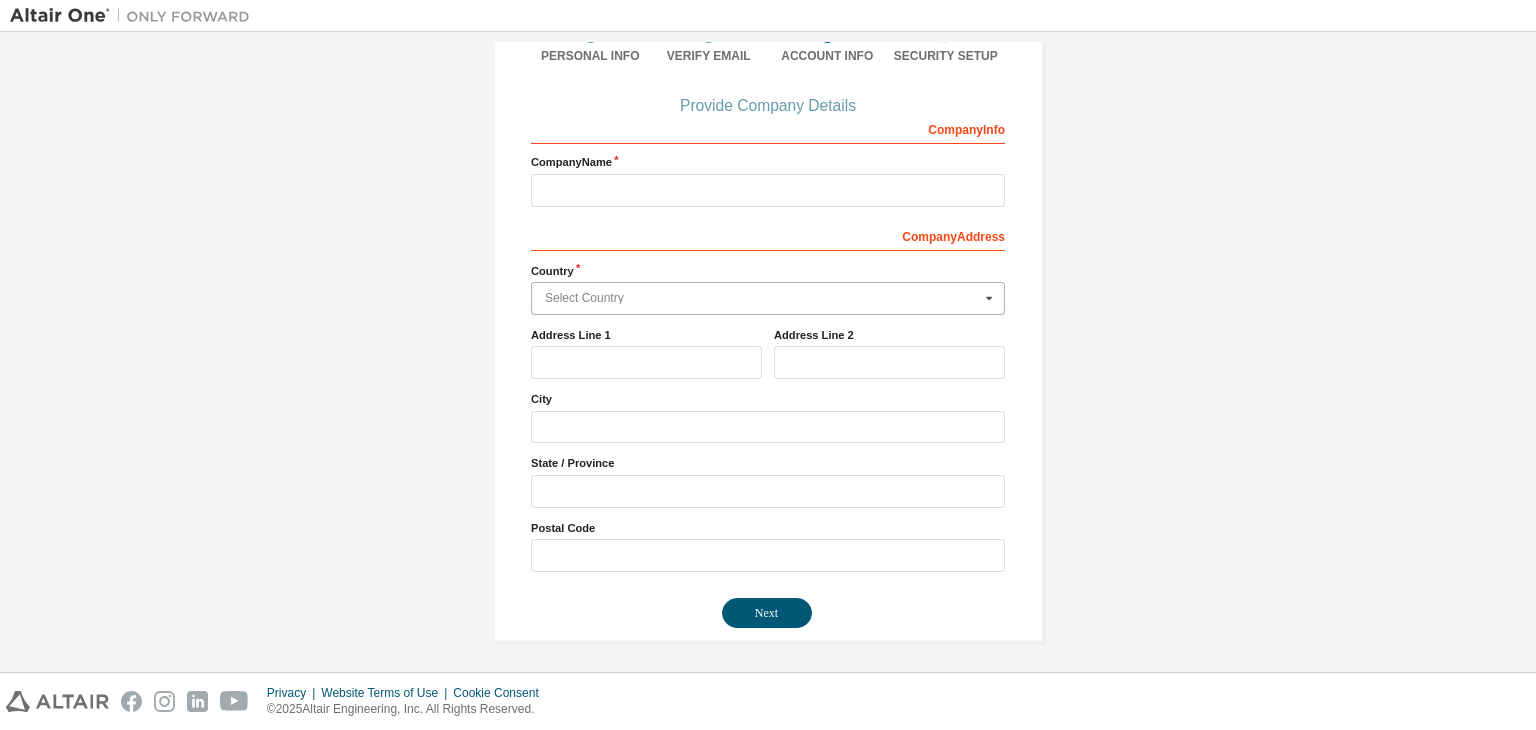 click at bounding box center (769, 298) 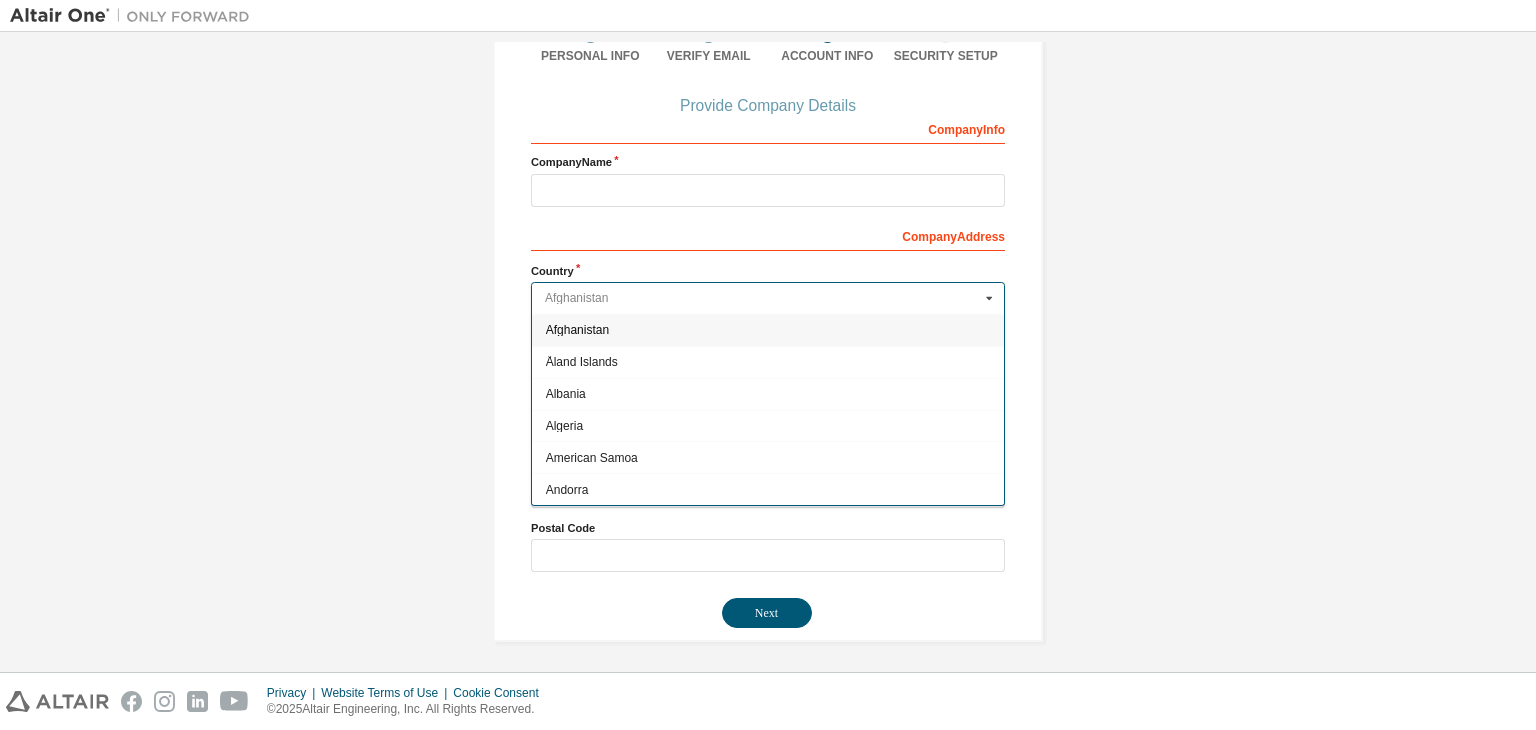 type on "*****" 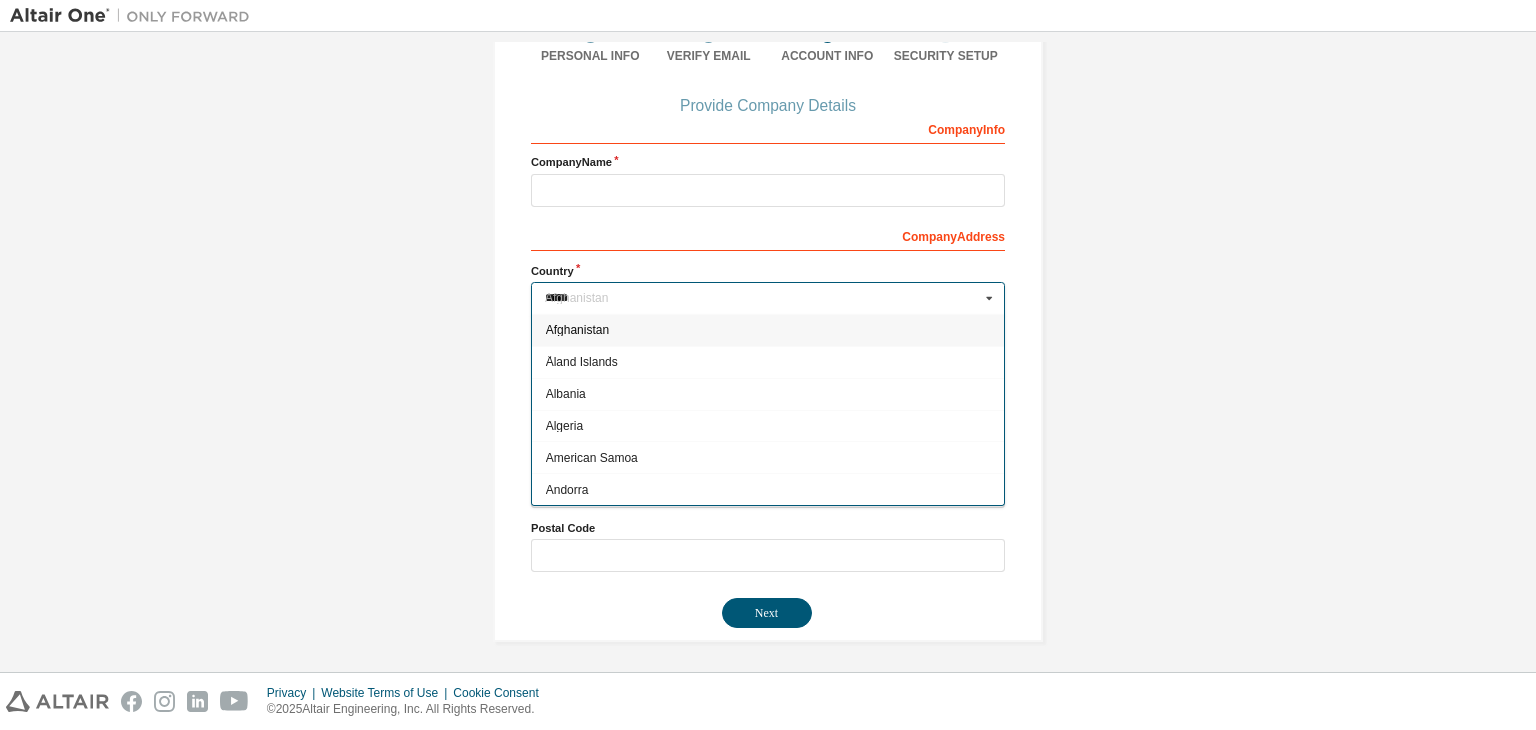 type on "*******" 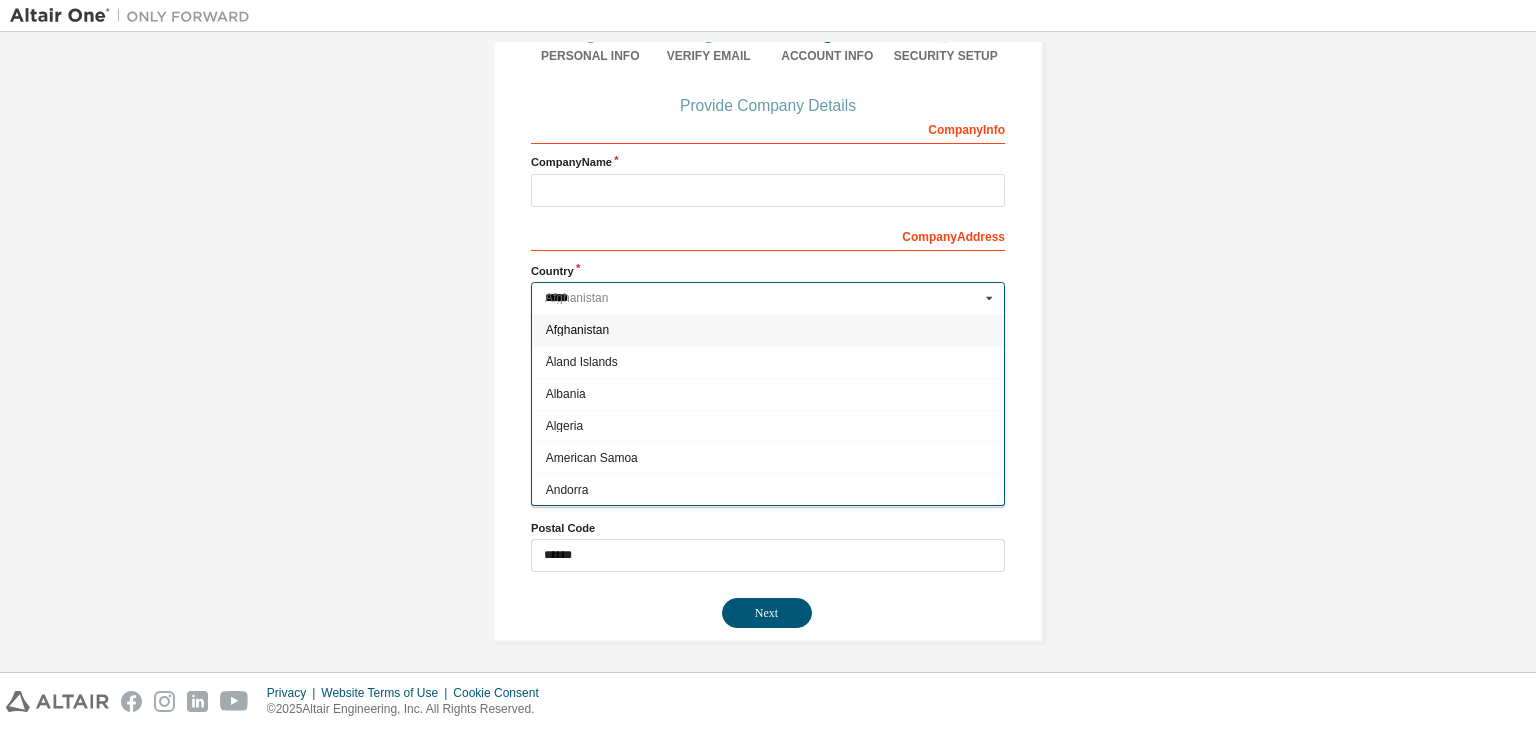 type 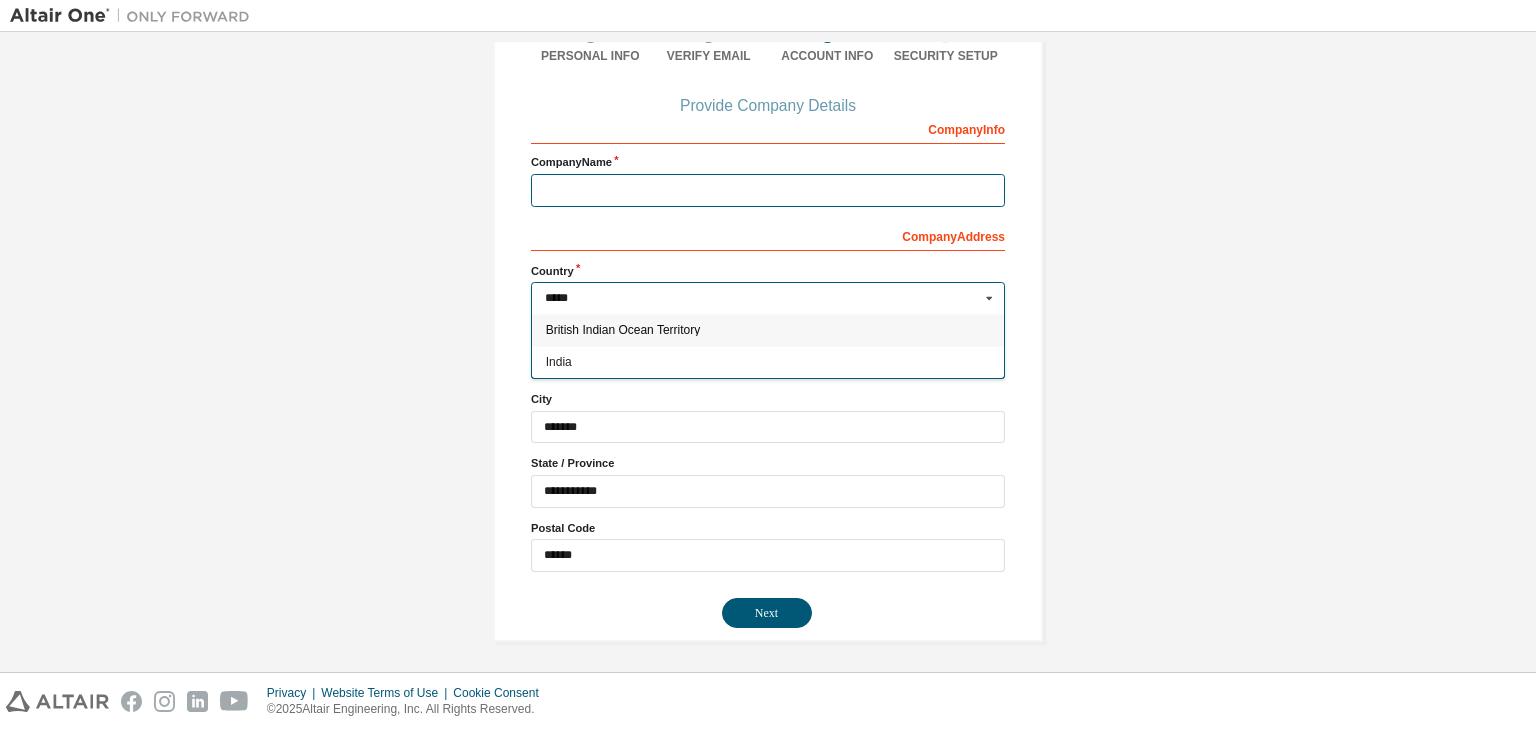 type 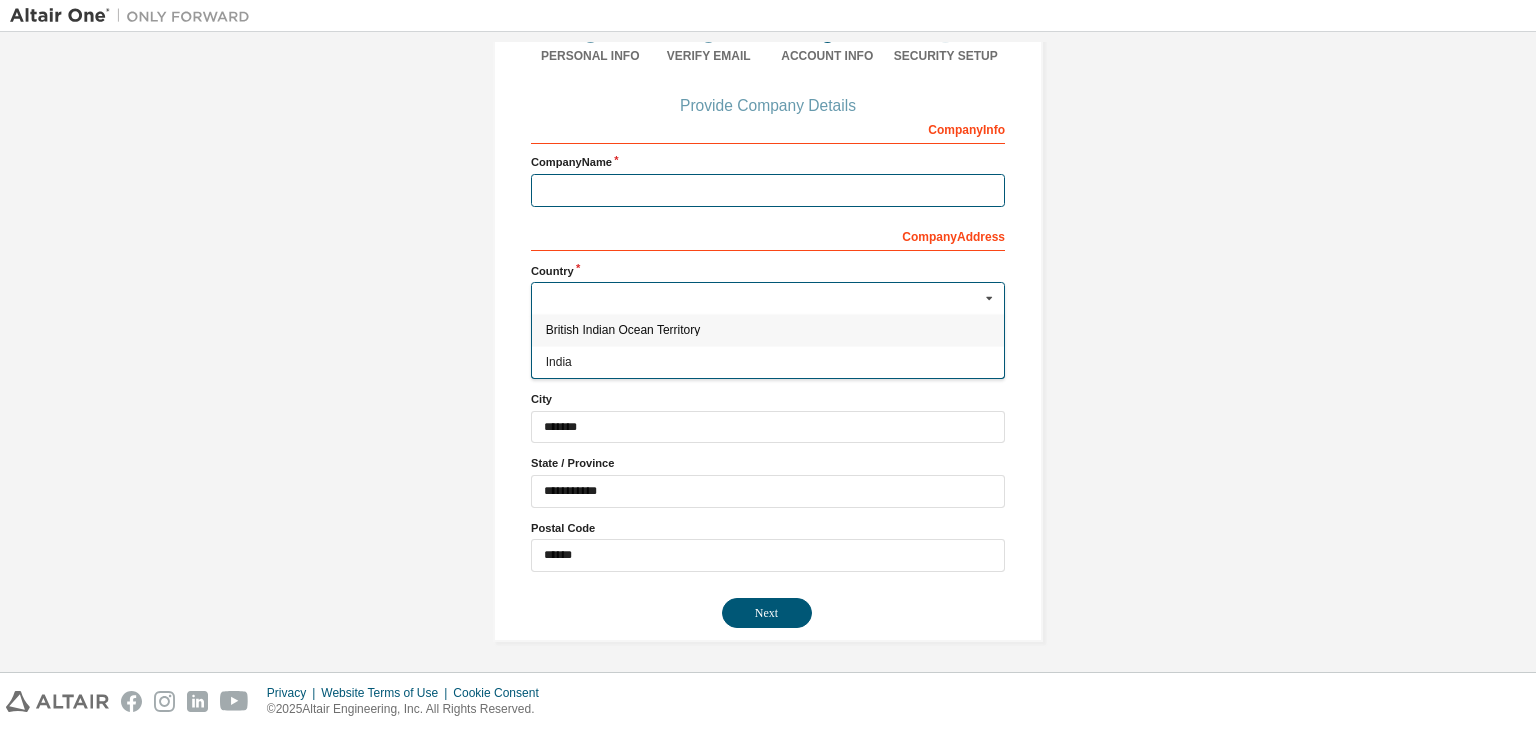 click at bounding box center [768, 190] 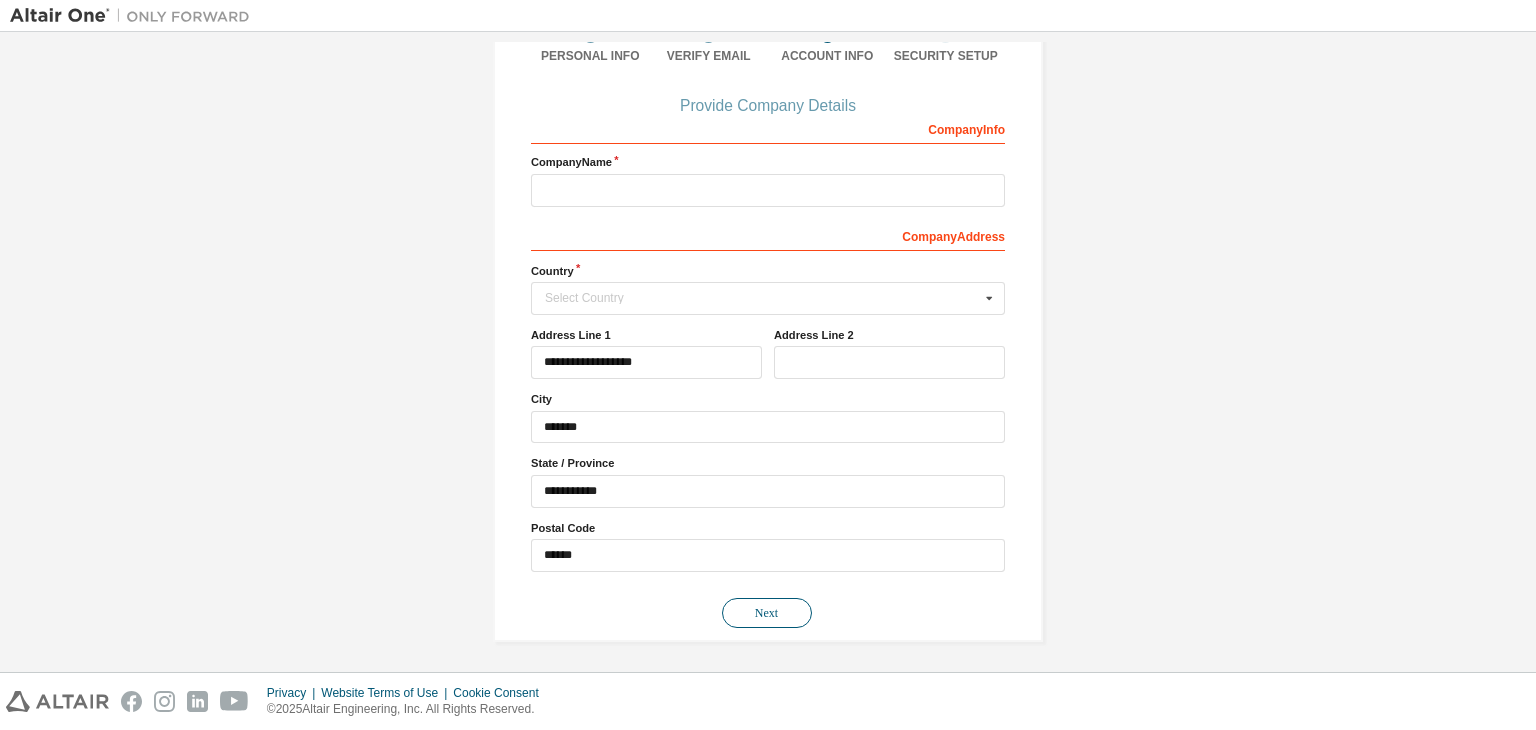 click on "Next" at bounding box center (767, 613) 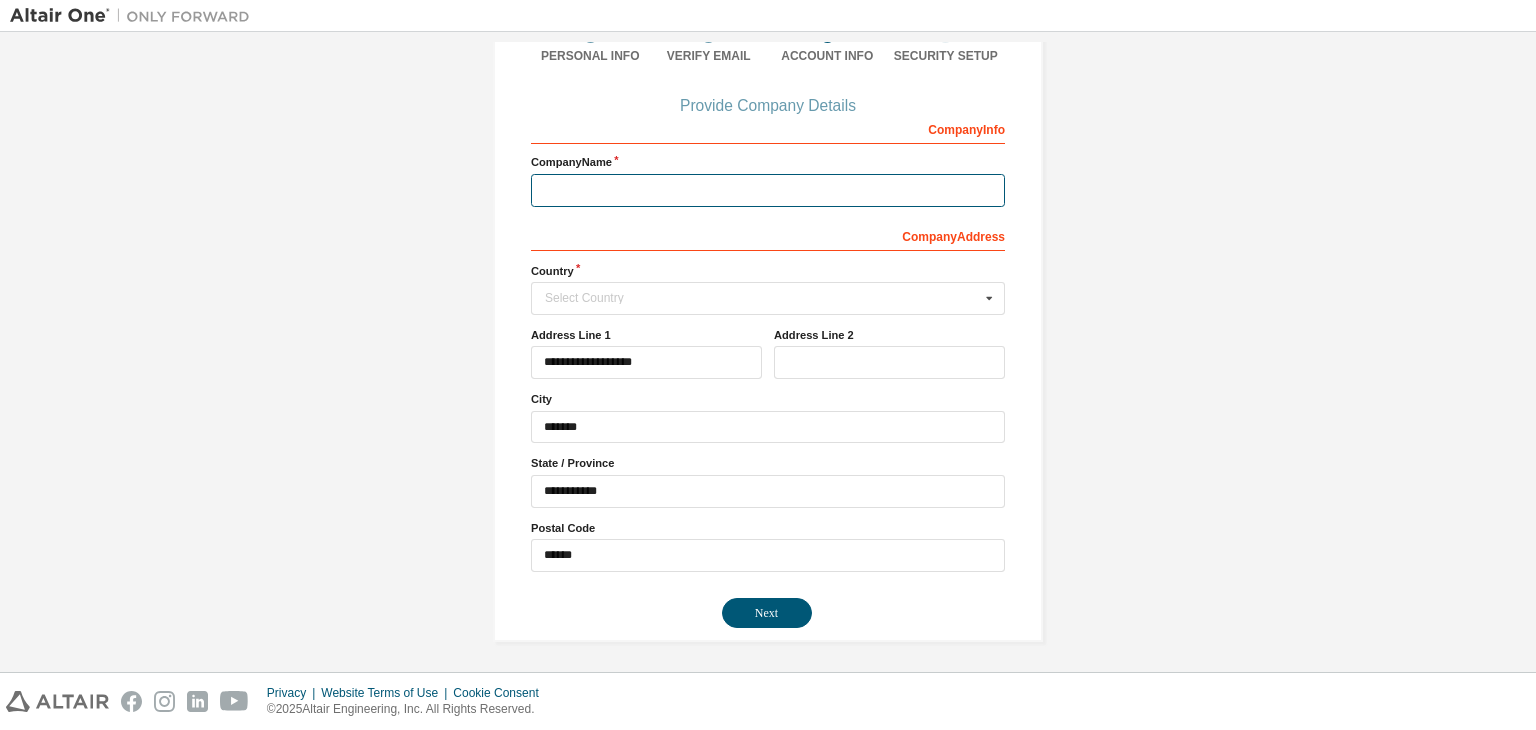 click at bounding box center (768, 190) 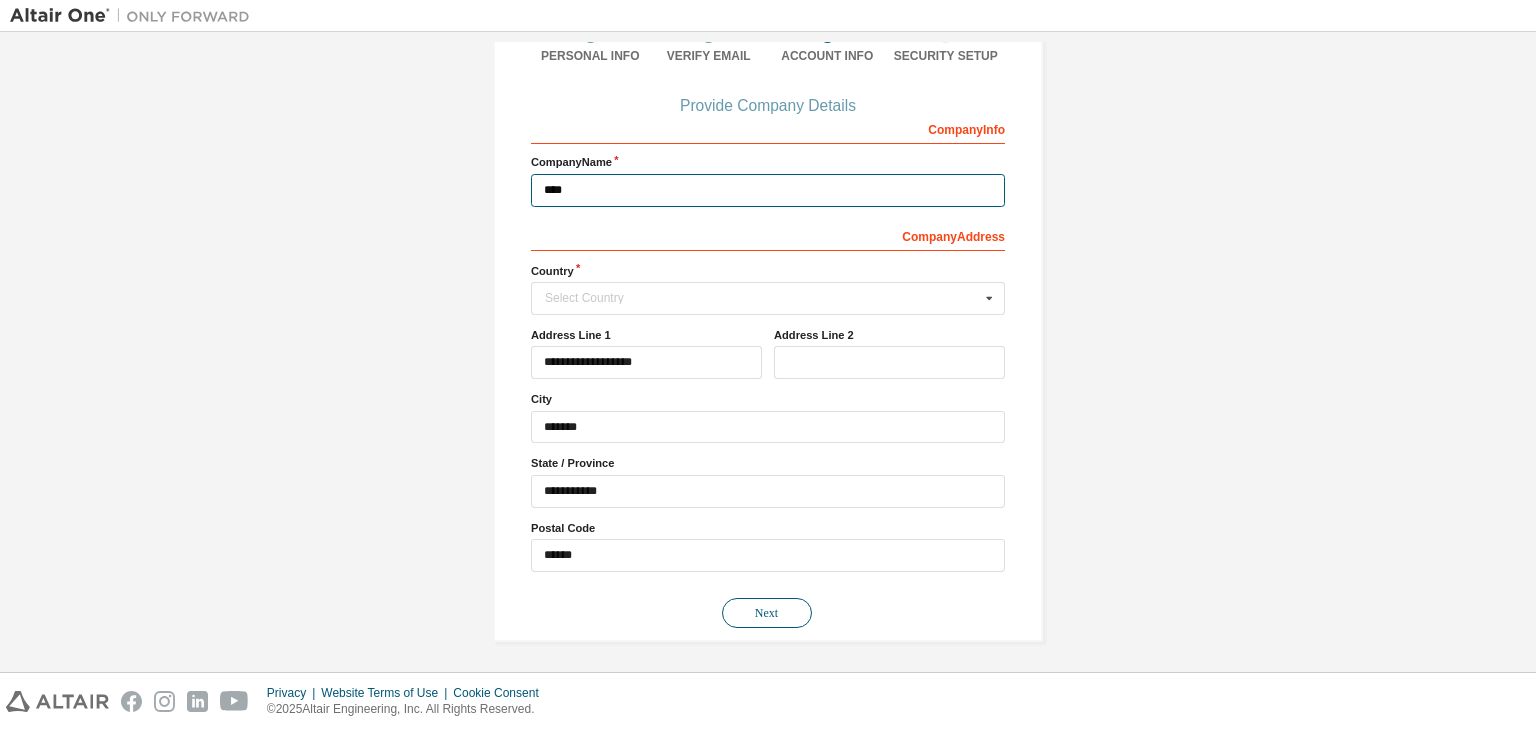 type on "****" 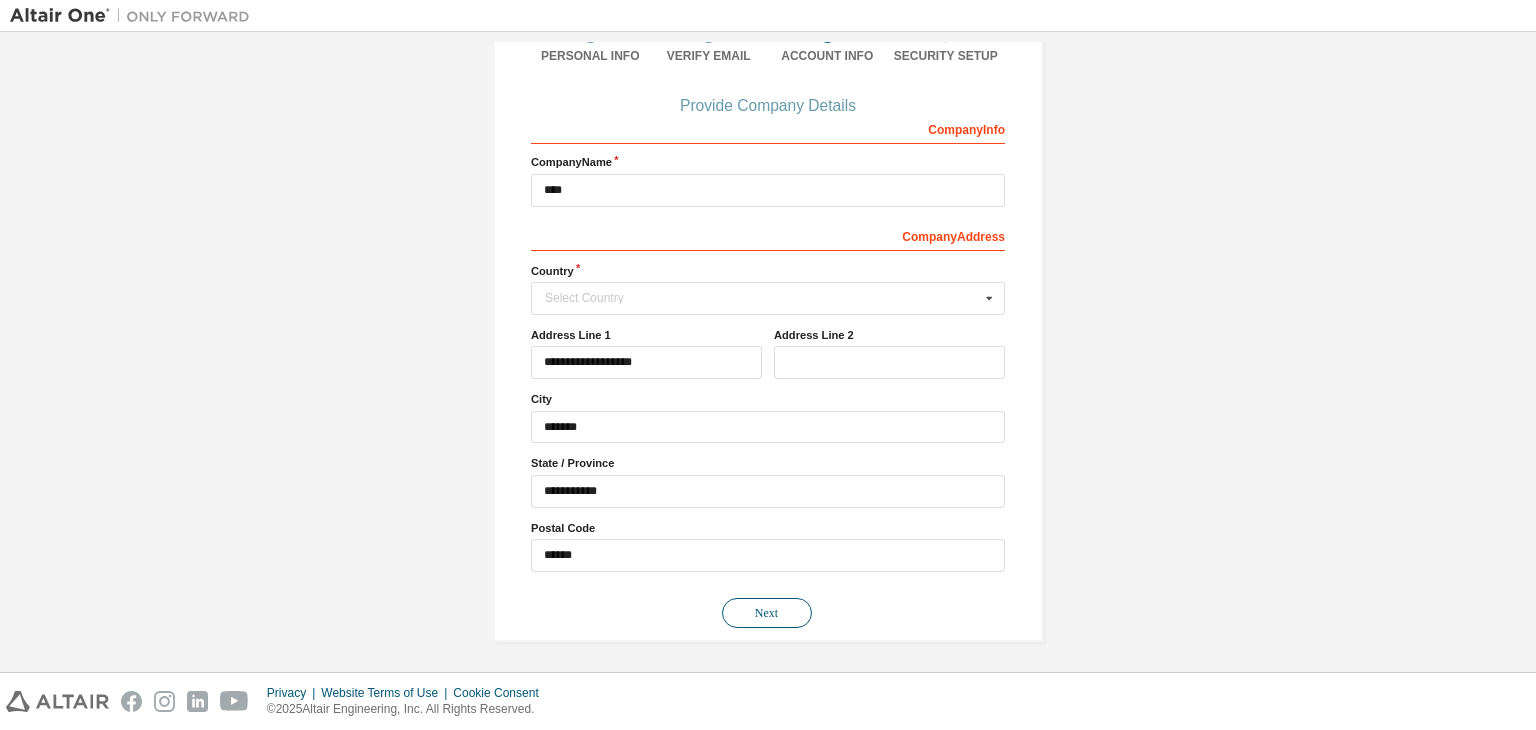 click on "Next" at bounding box center (767, 613) 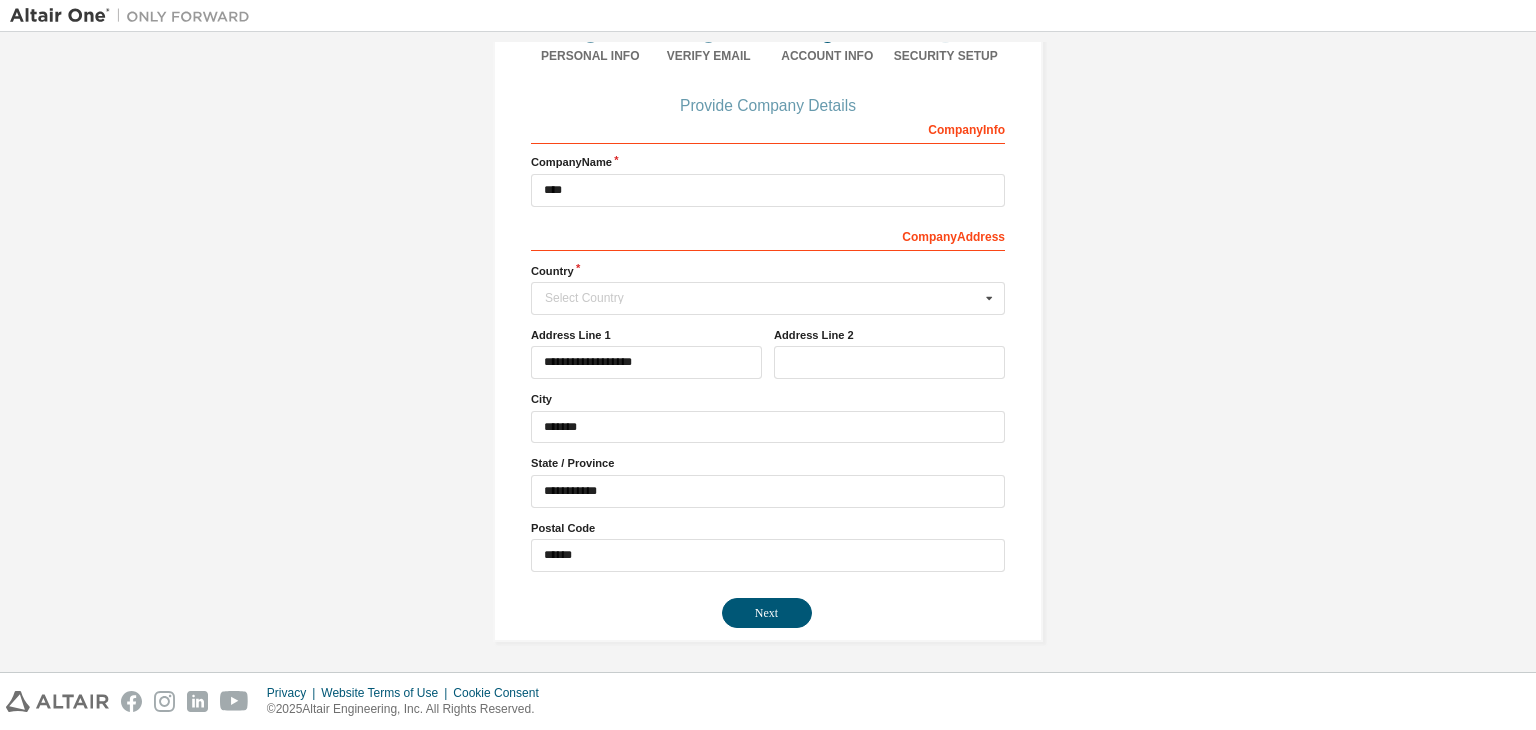 click on "Country" at bounding box center (768, 271) 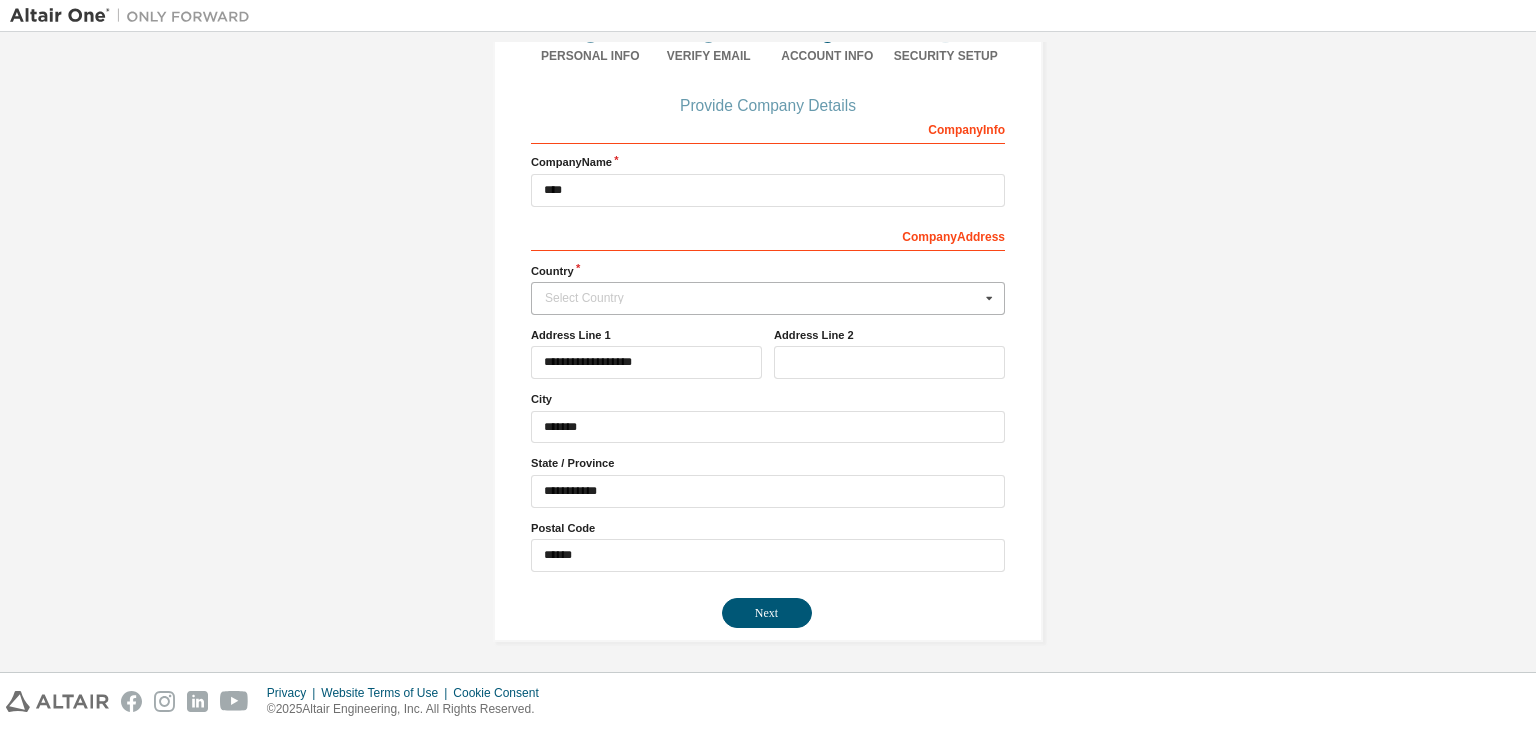 click on "Select Country" at bounding box center (762, 298) 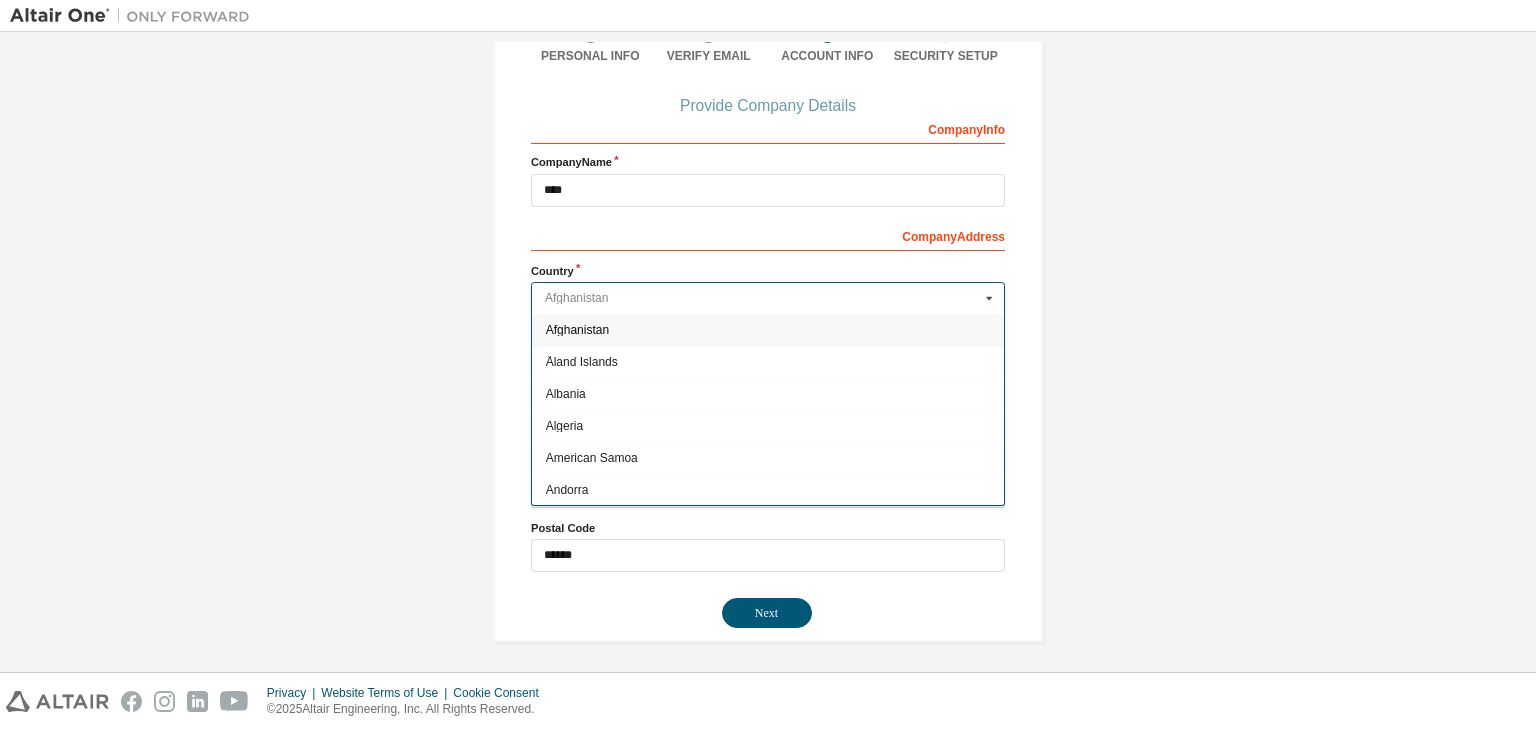 click at bounding box center (769, 298) 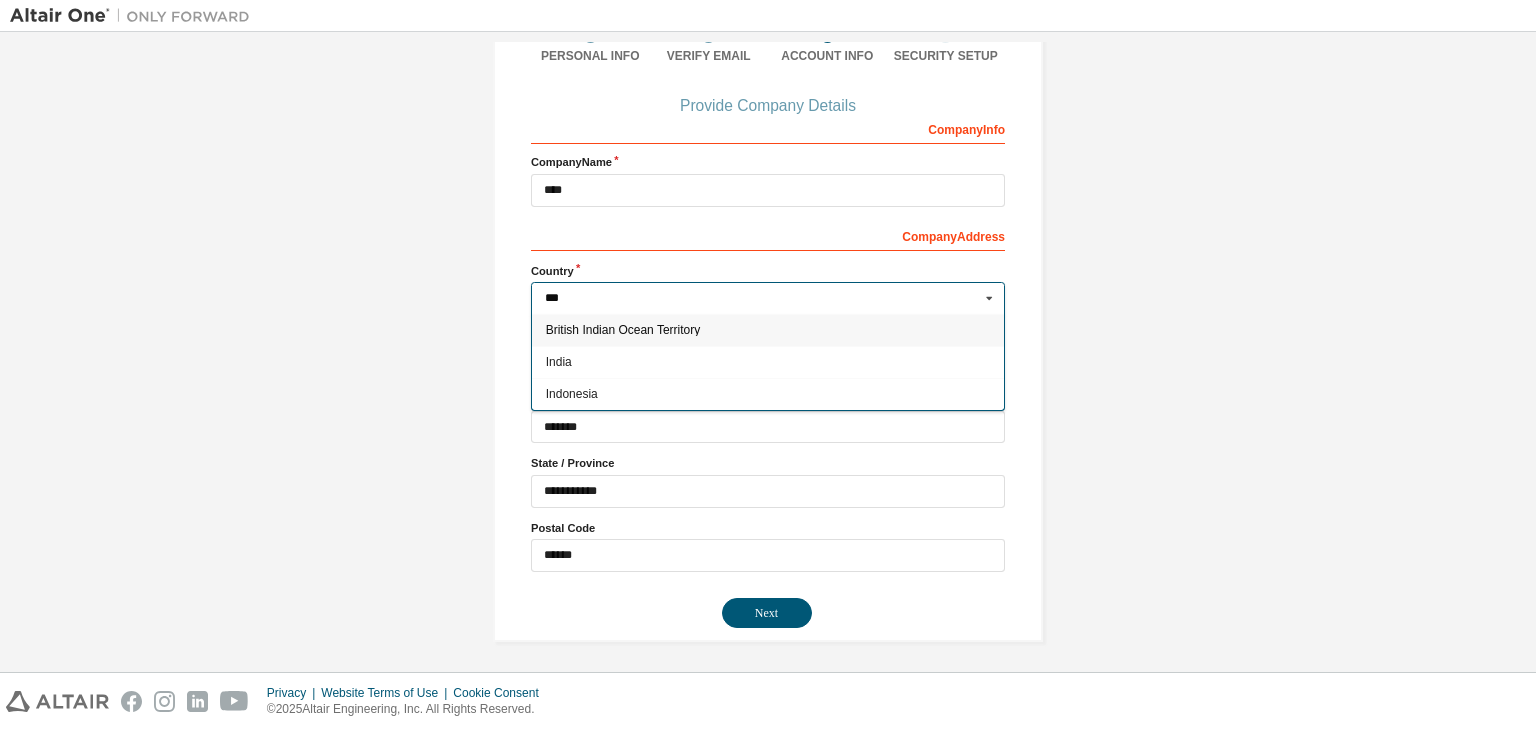 type on "****" 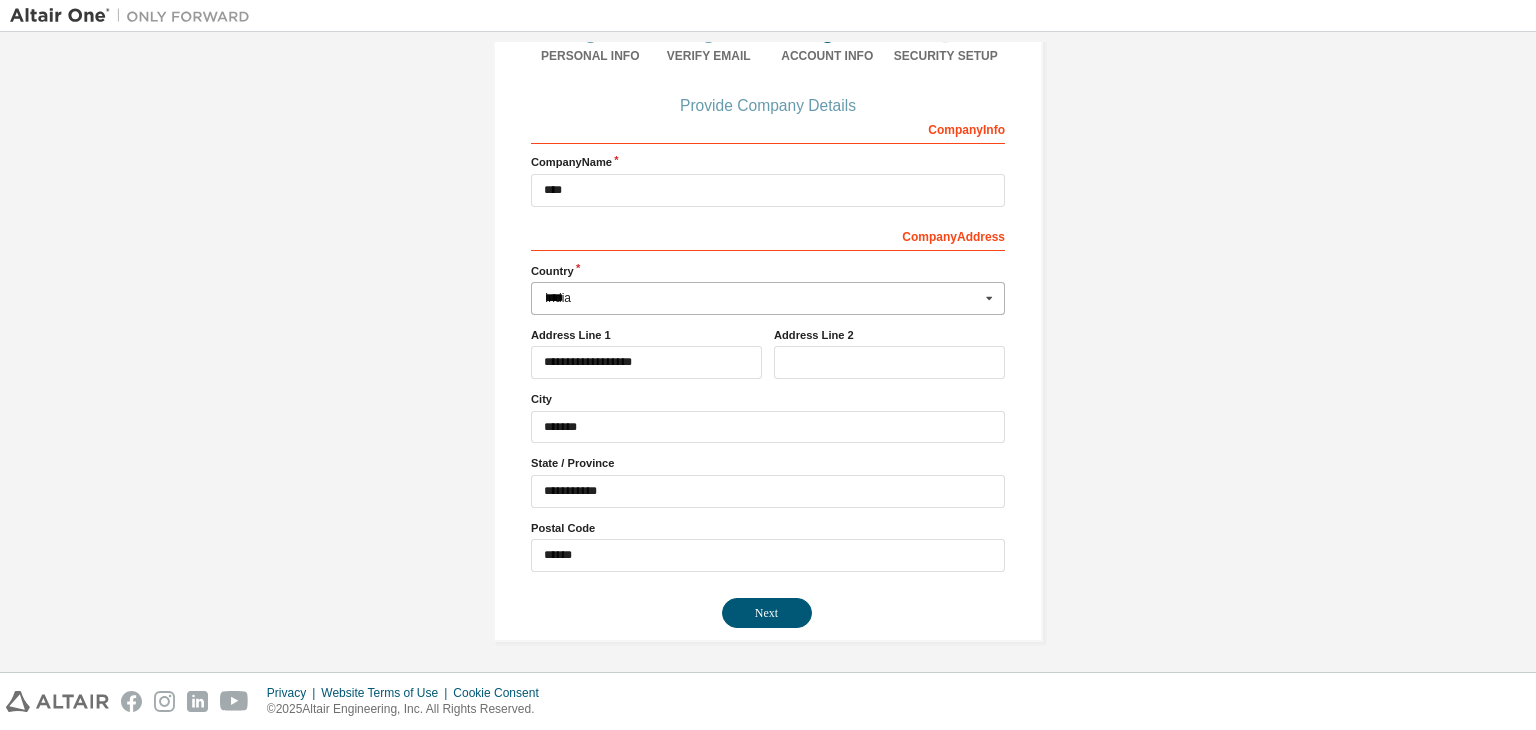 type on "***" 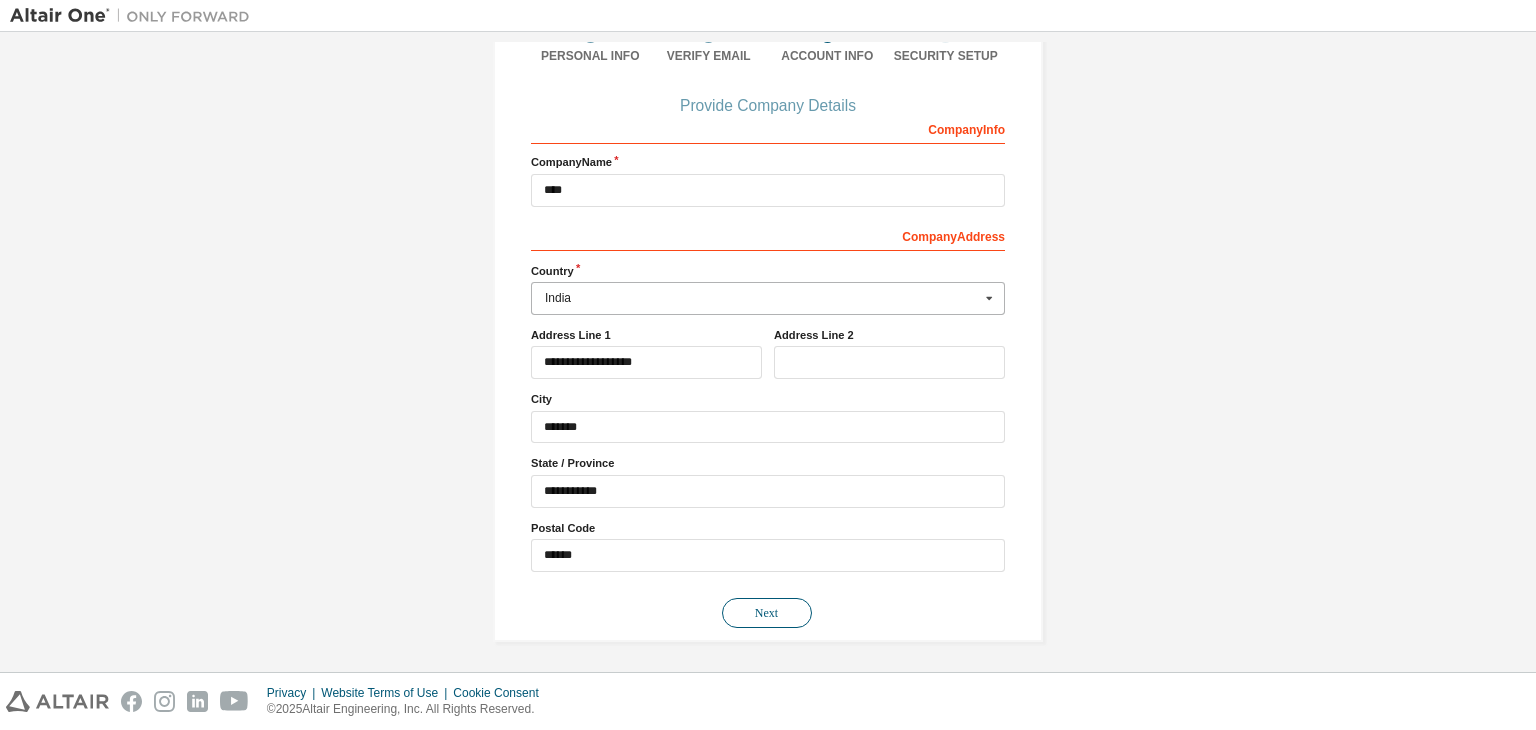 click on "Next" at bounding box center [767, 613] 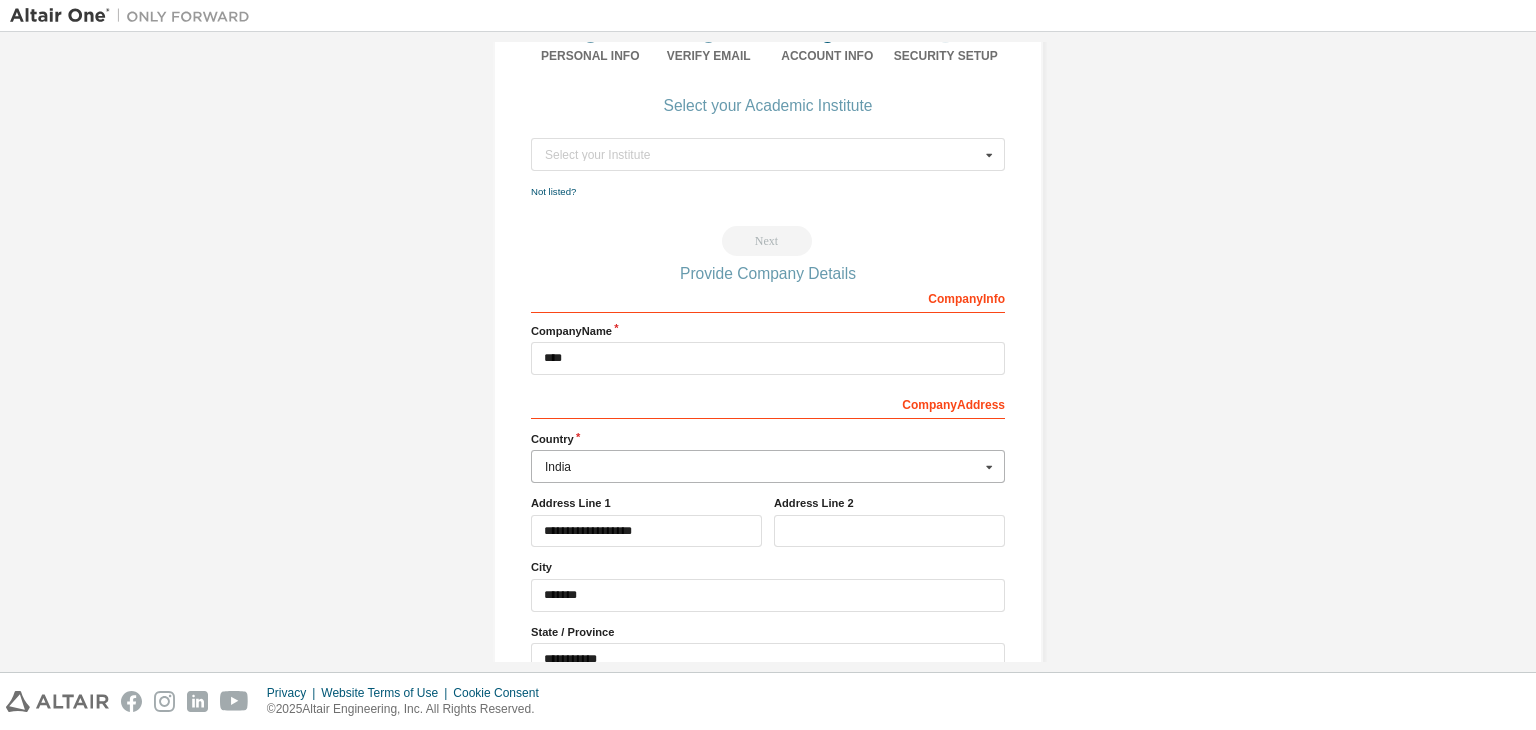 scroll, scrollTop: 0, scrollLeft: 0, axis: both 